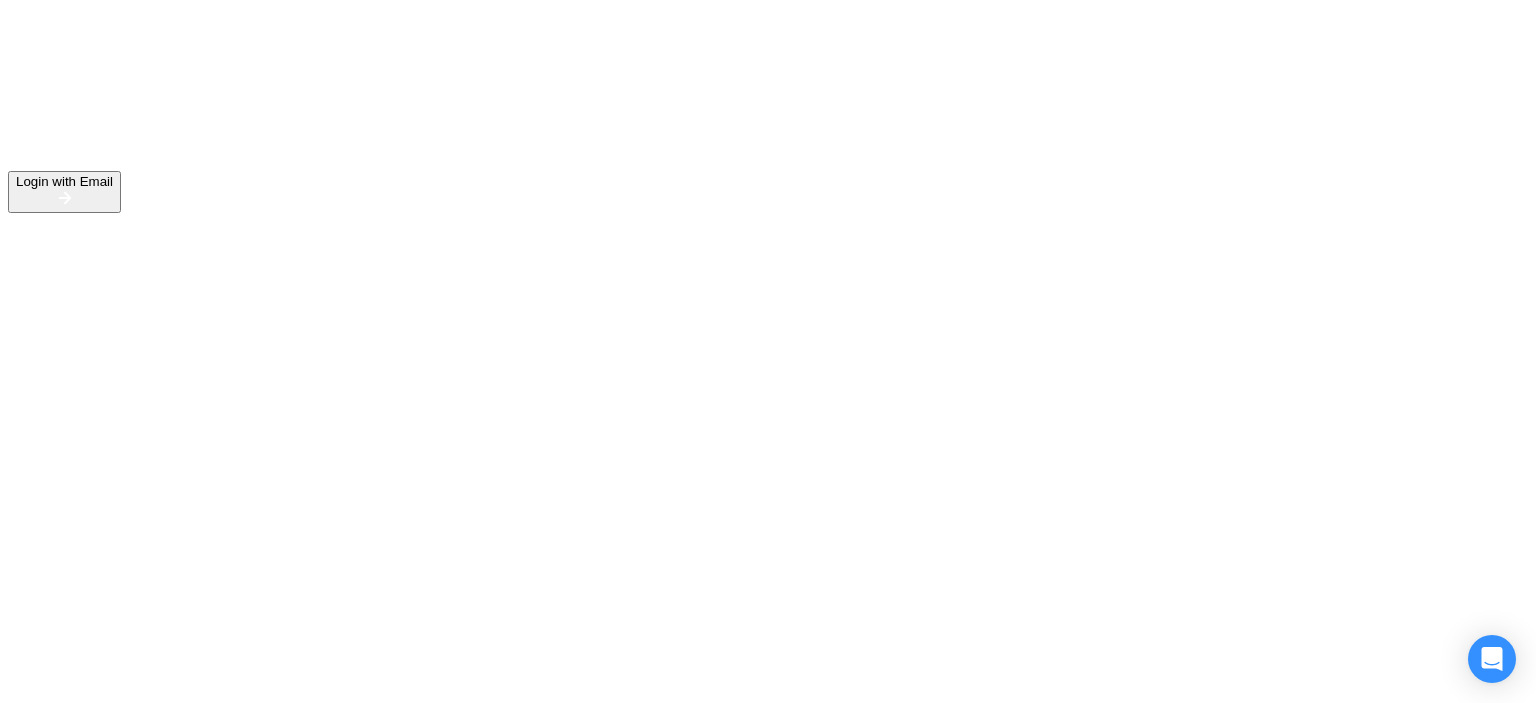 scroll, scrollTop: 0, scrollLeft: 0, axis: both 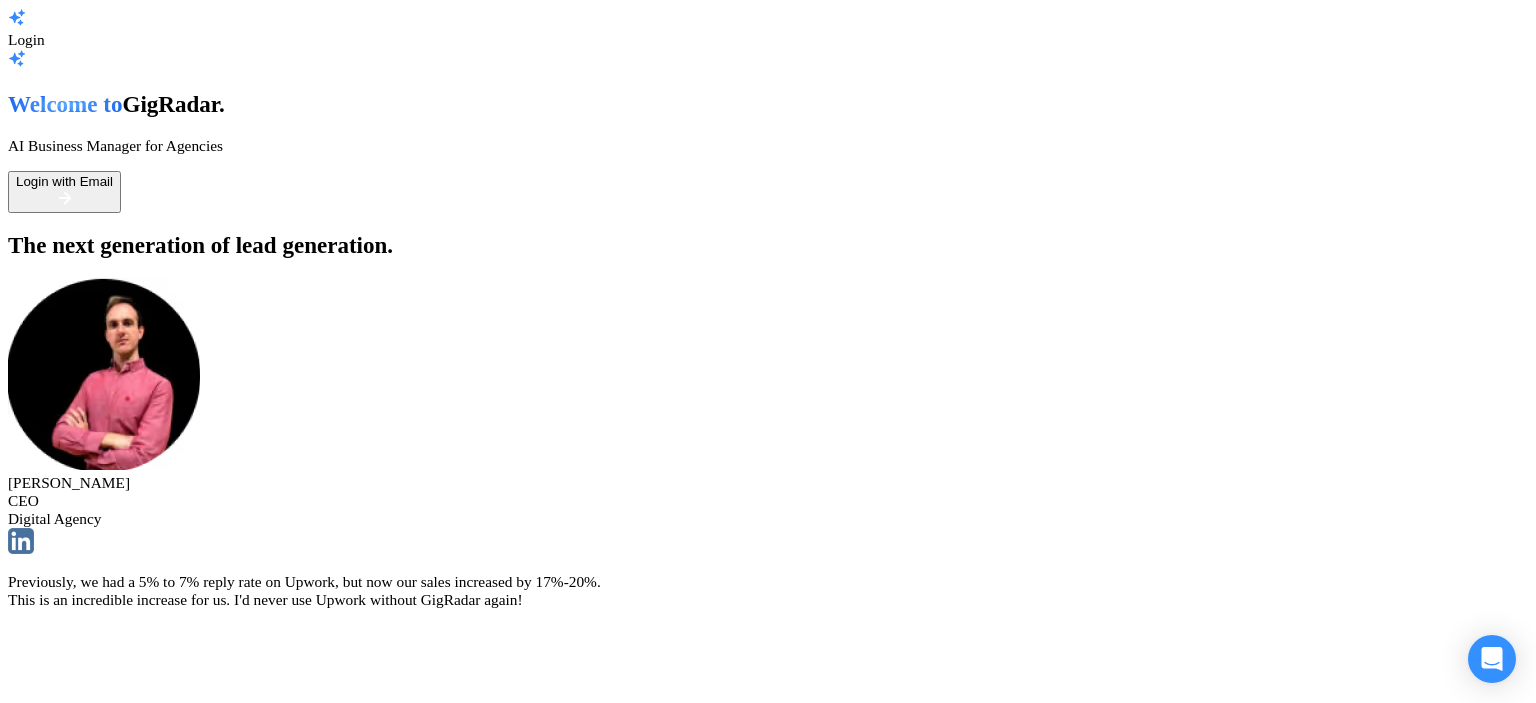 click on "Login with Email" at bounding box center (64, 181) 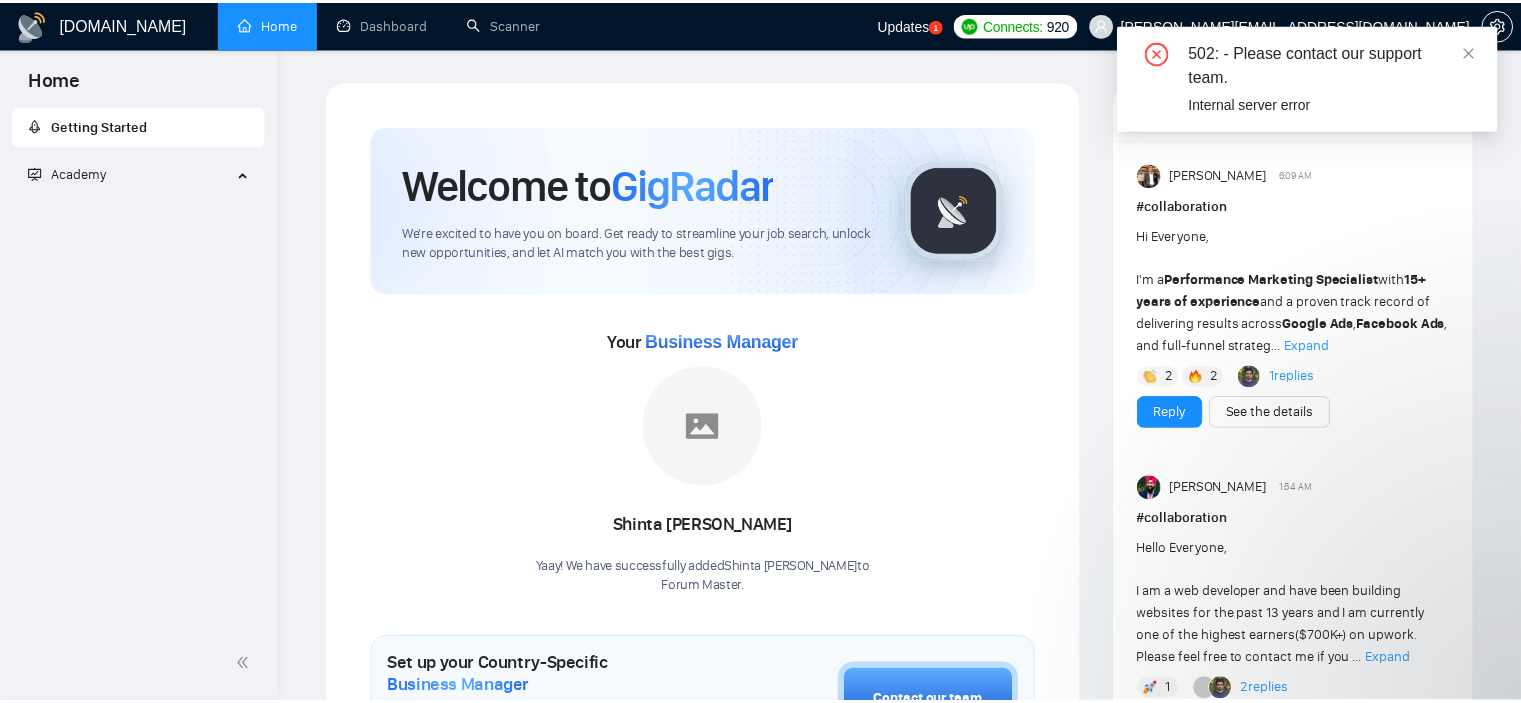scroll, scrollTop: 0, scrollLeft: 0, axis: both 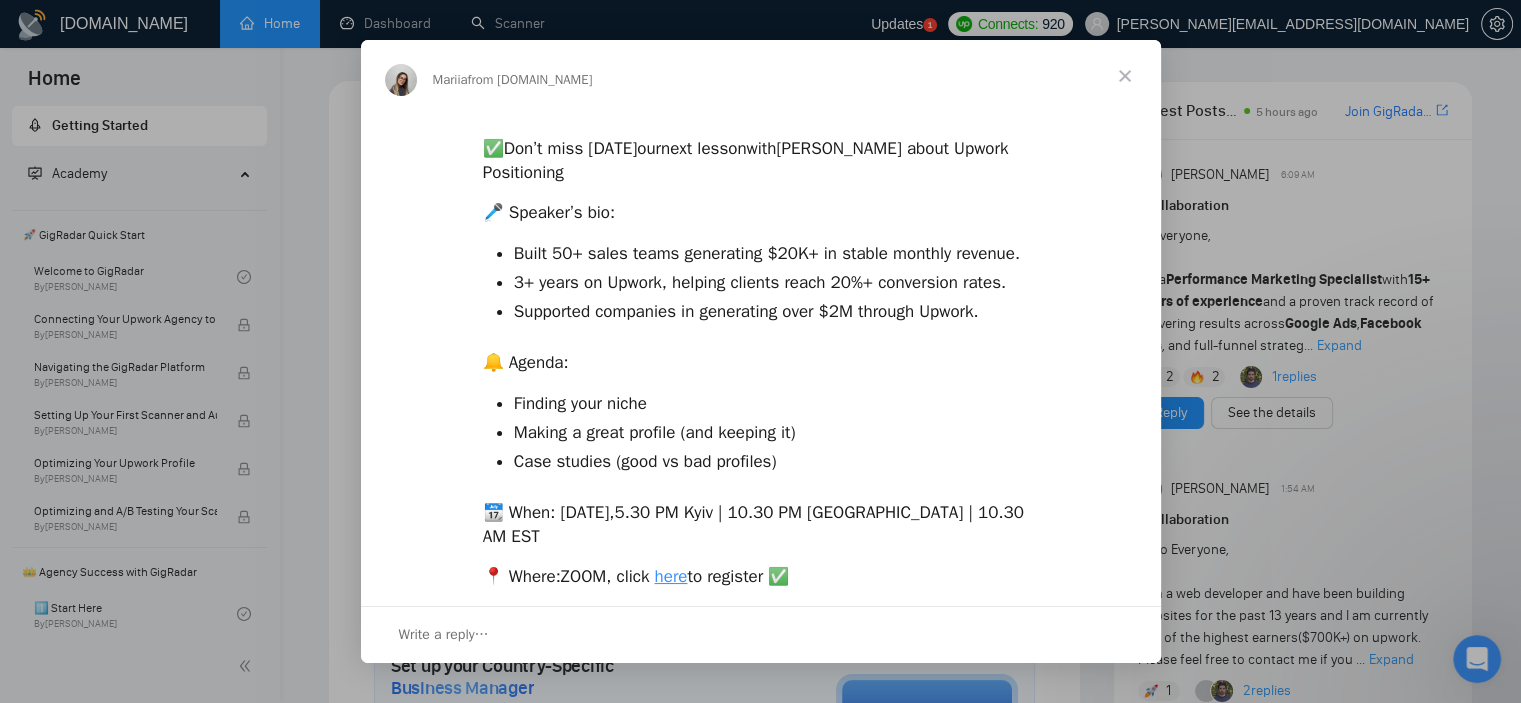 click at bounding box center [1125, 76] 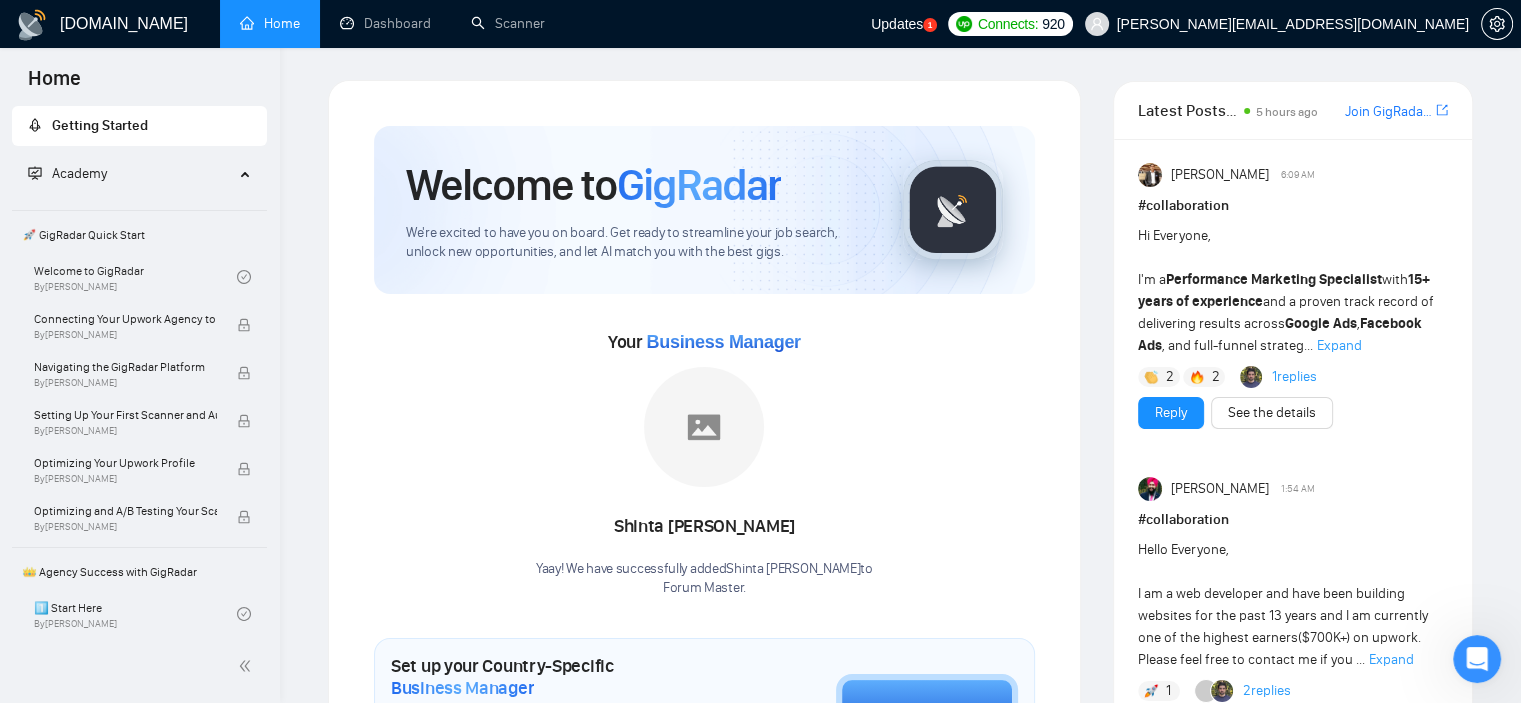 click on "Updates" at bounding box center (897, 24) 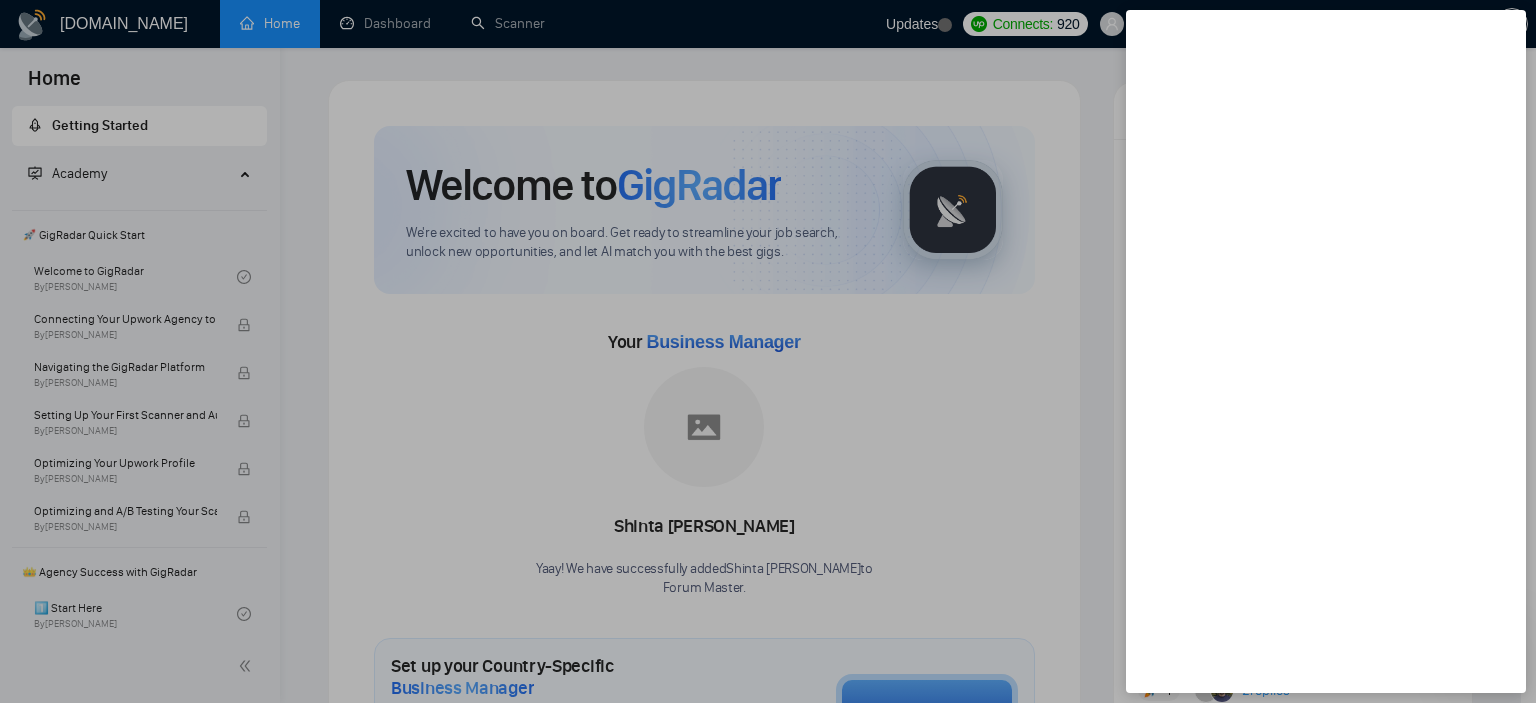 click at bounding box center (768, 351) 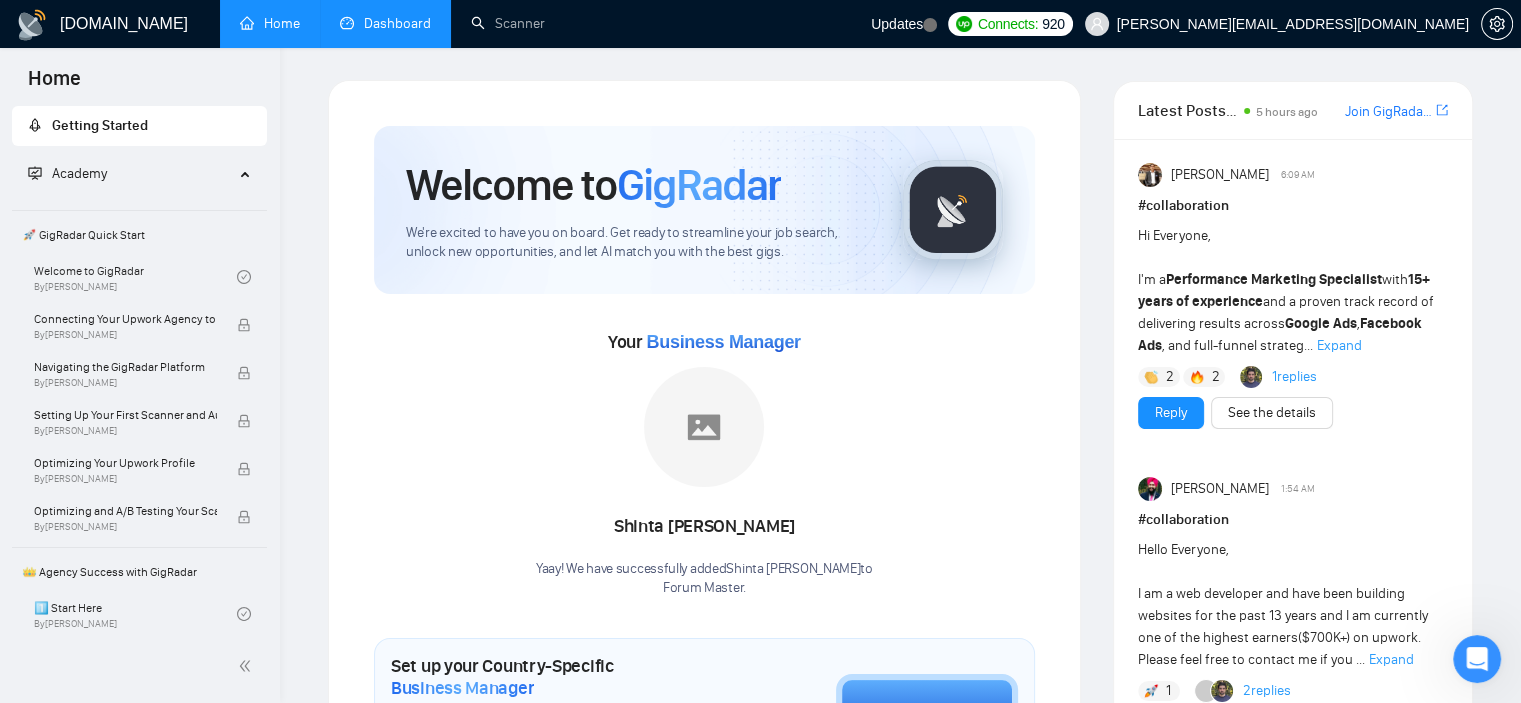 click on "Dashboard" at bounding box center (385, 23) 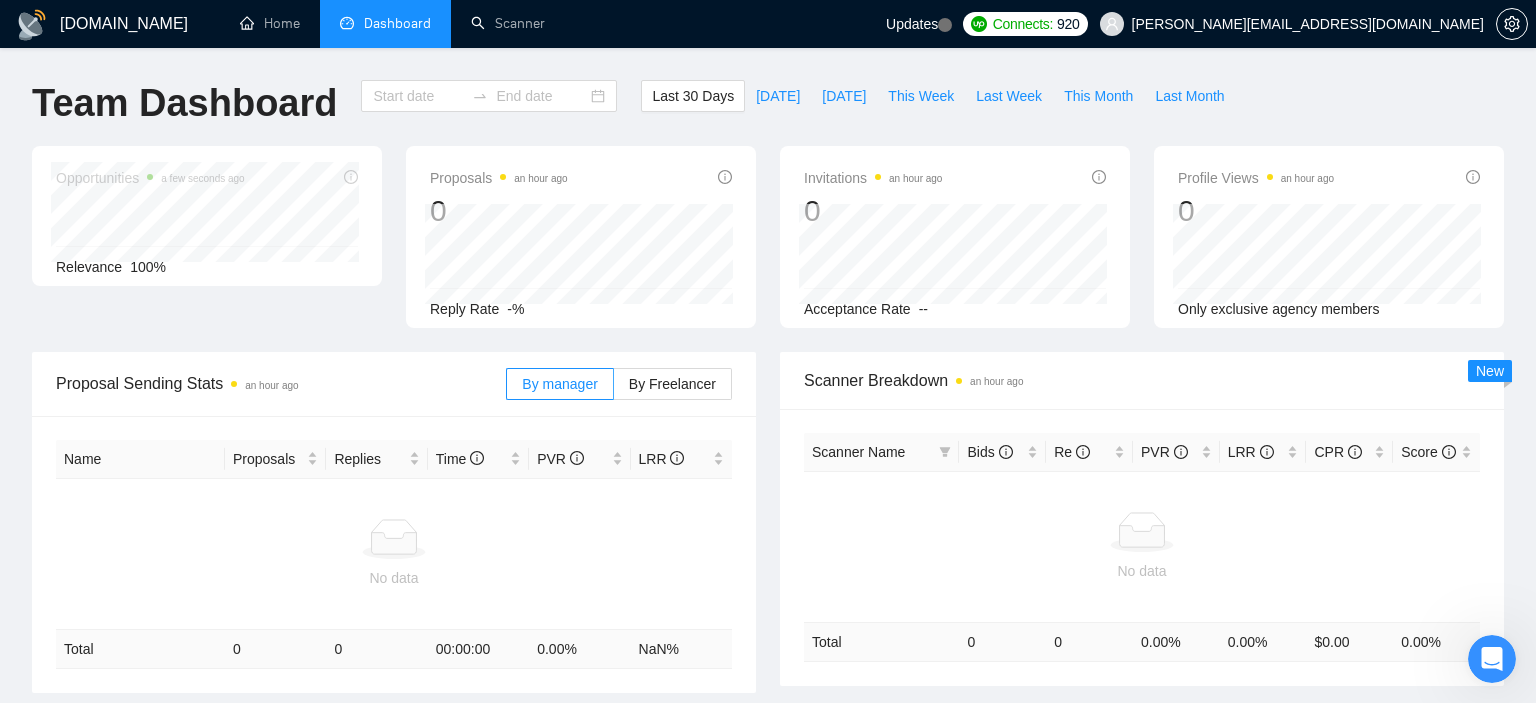 type on "2025-06-10" 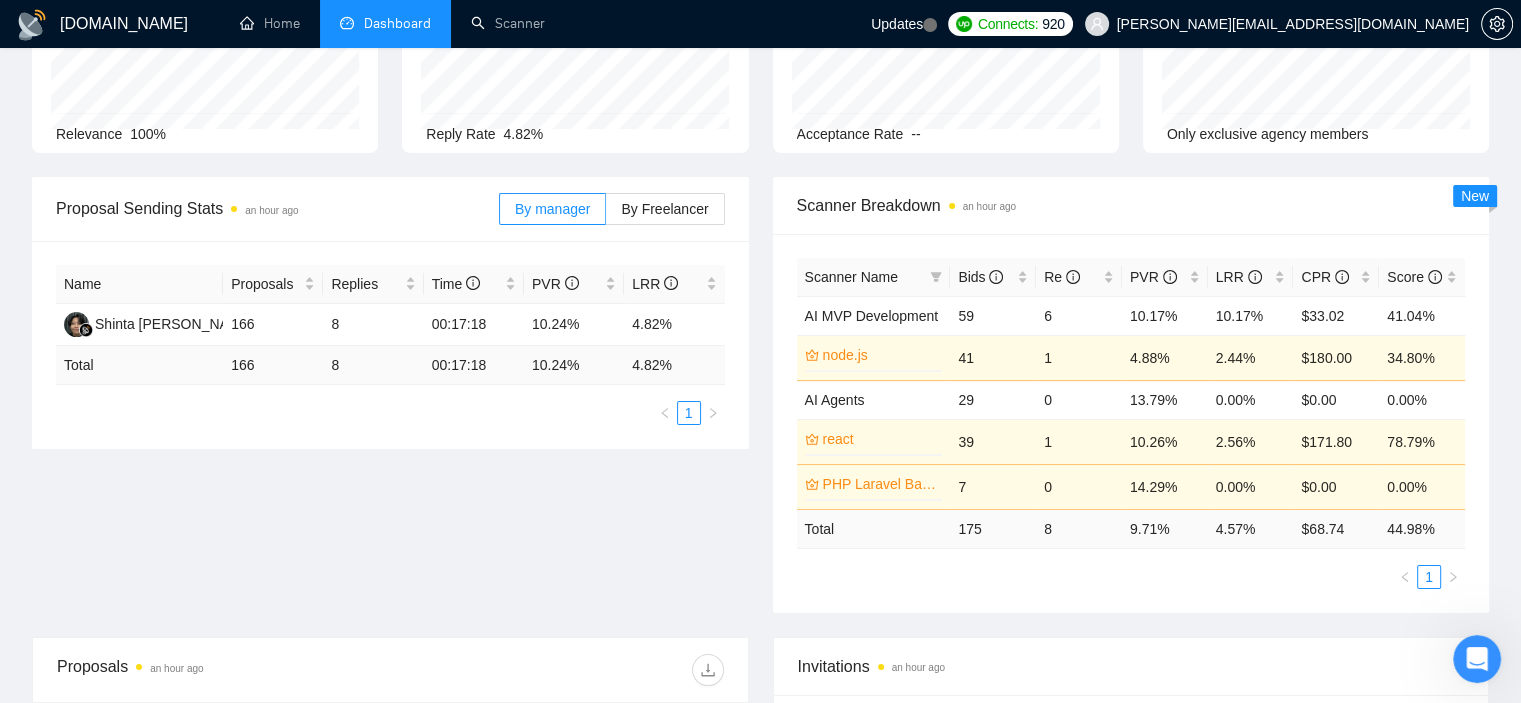 scroll, scrollTop: 160, scrollLeft: 0, axis: vertical 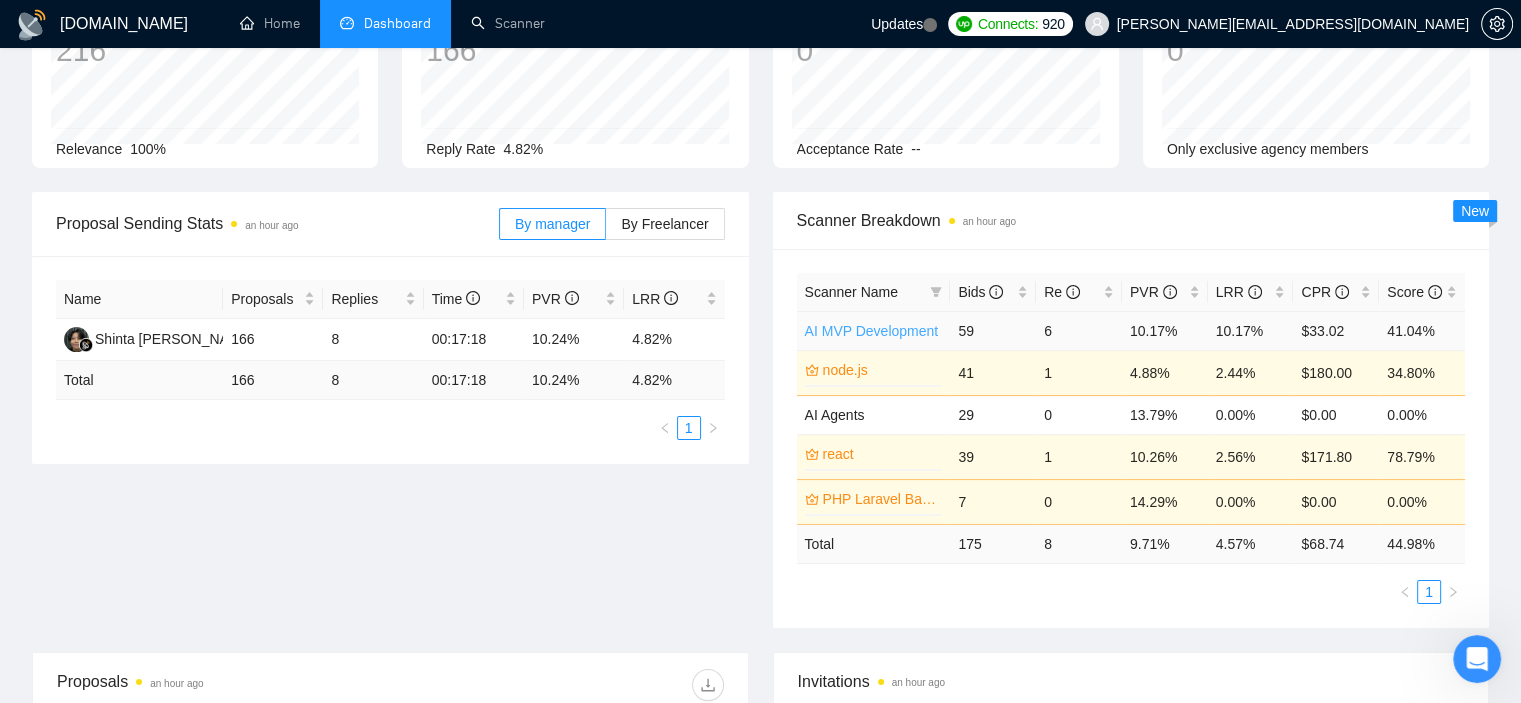 click on "AI MVP Development" at bounding box center [872, 331] 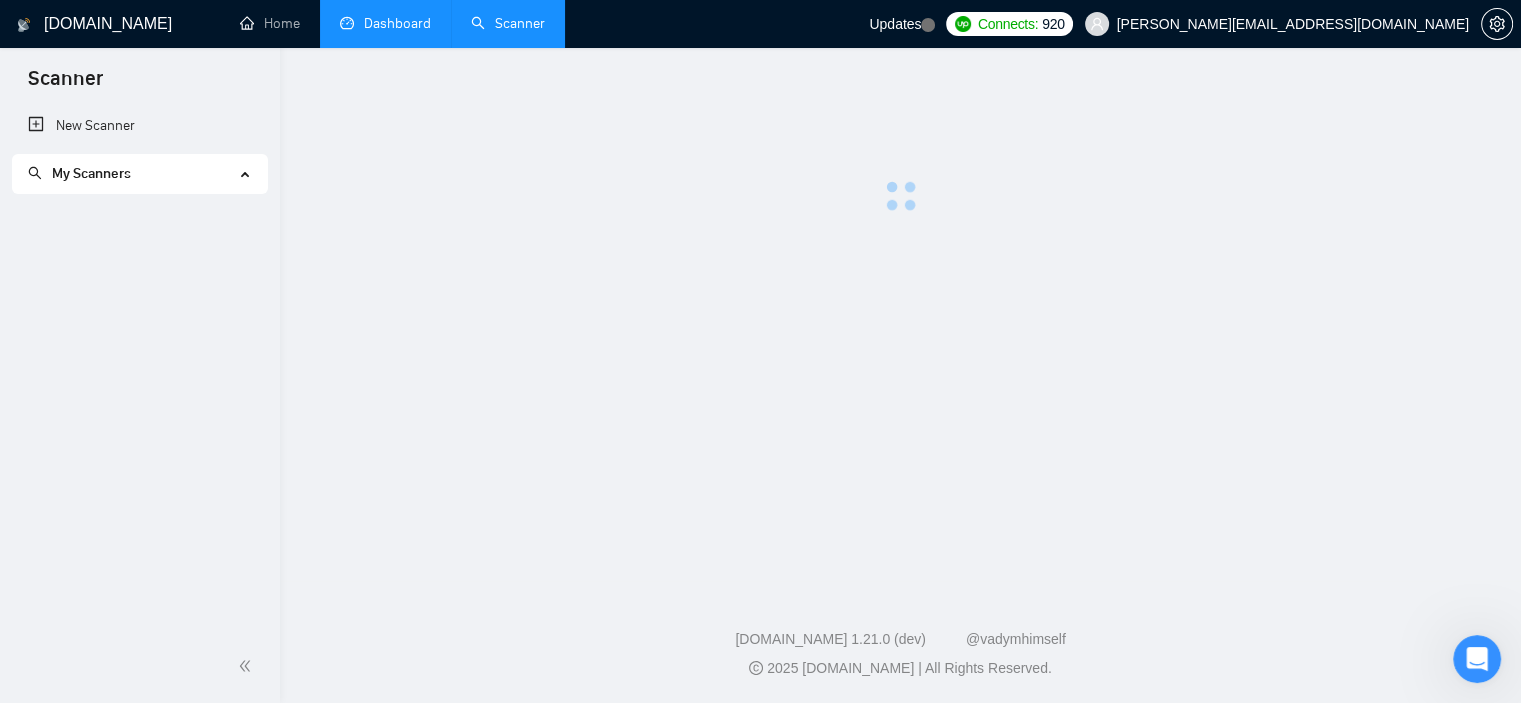 scroll, scrollTop: 0, scrollLeft: 0, axis: both 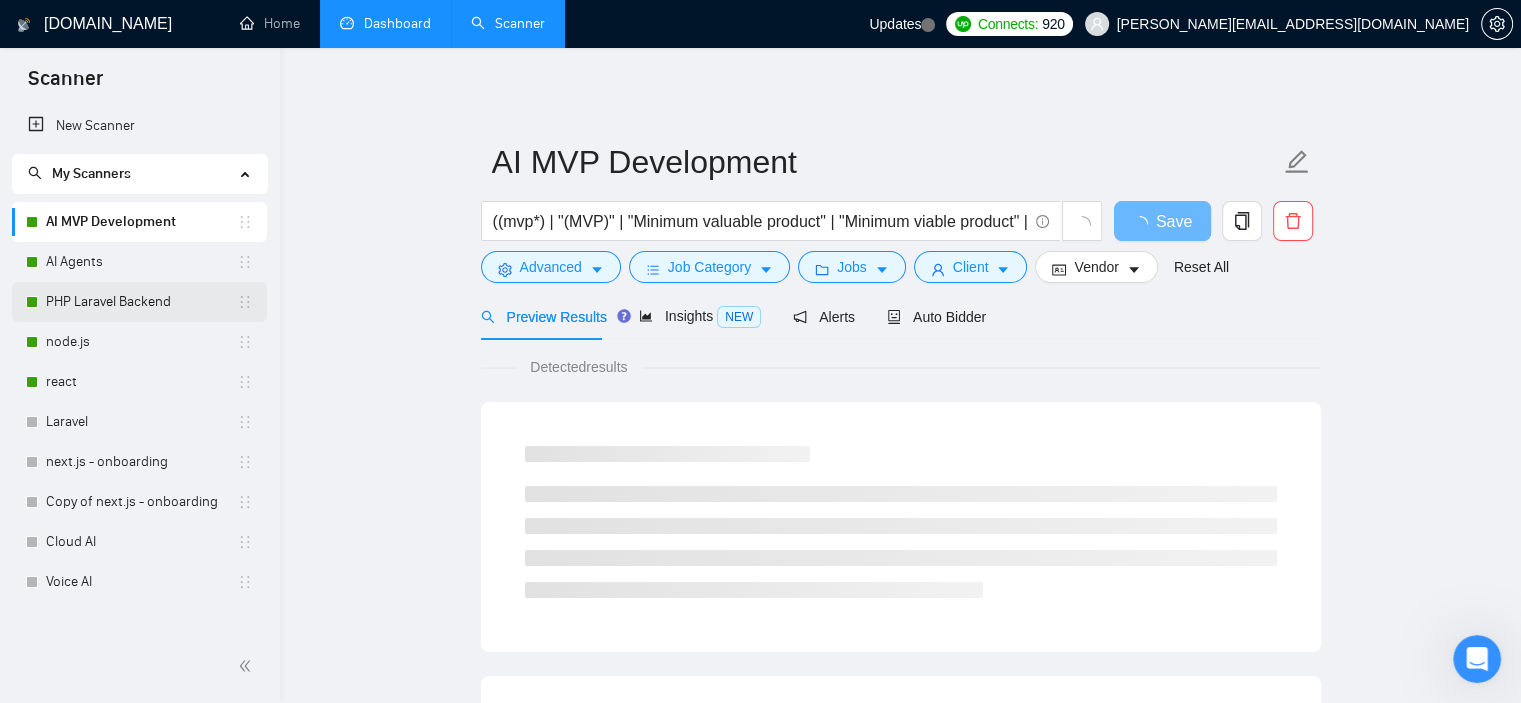 drag, startPoint x: 871, startPoint y: 334, endPoint x: 200, endPoint y: 301, distance: 671.811 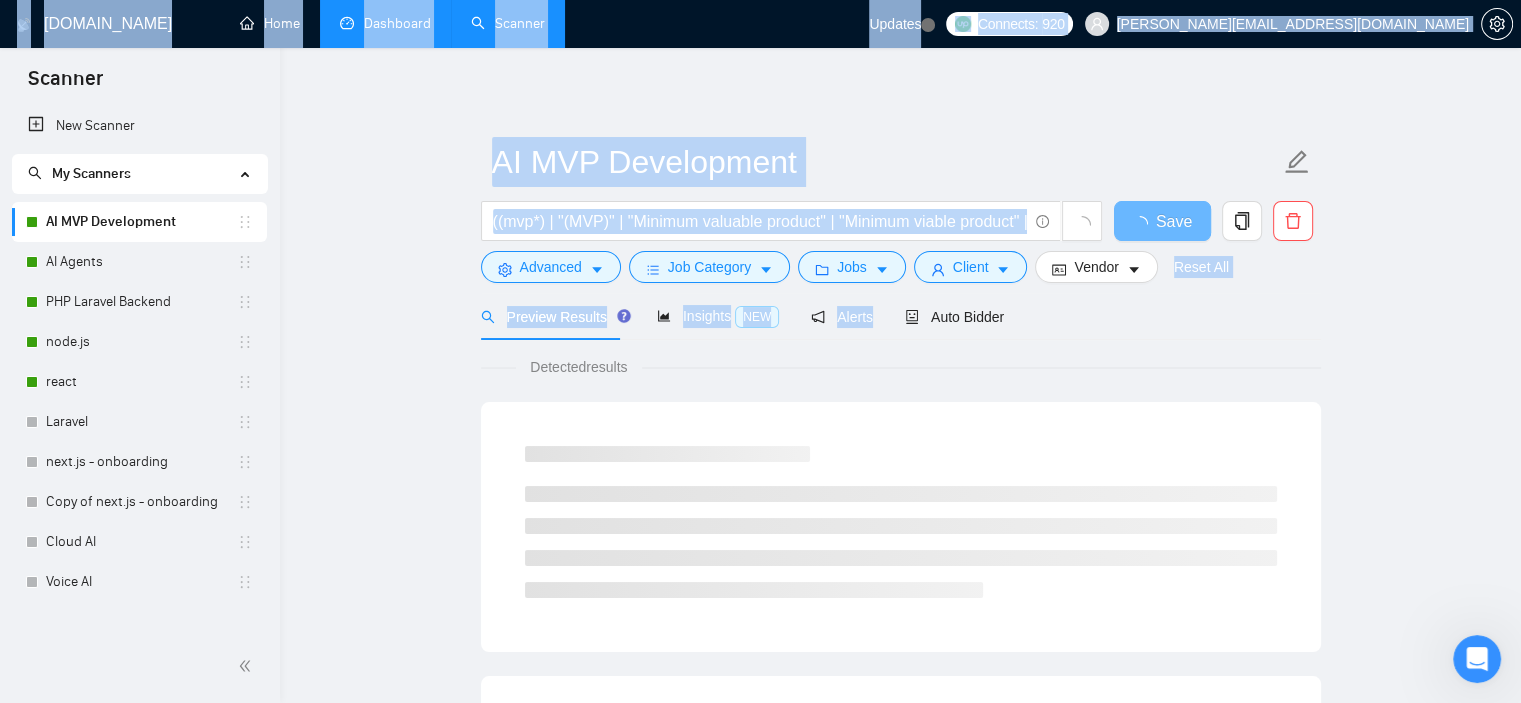 click on "AI MVP Development ((mvp*) | "(MVP)" | "Minimum valuable product" | "Minimum viable product" | startup | "start up" | "start - up" | "start-up" | "from scratch" | "From start" | "from the beginning" | "from the ground up") ((develop*) | (create*) | (build*) | (craft*)) (AI | "Artificial Intelligence") Save Advanced   Job Category   Jobs   Client   Vendor   Reset All Preview Results Insights NEW Alerts Auto Bidder Detected   results" at bounding box center (900, 914) 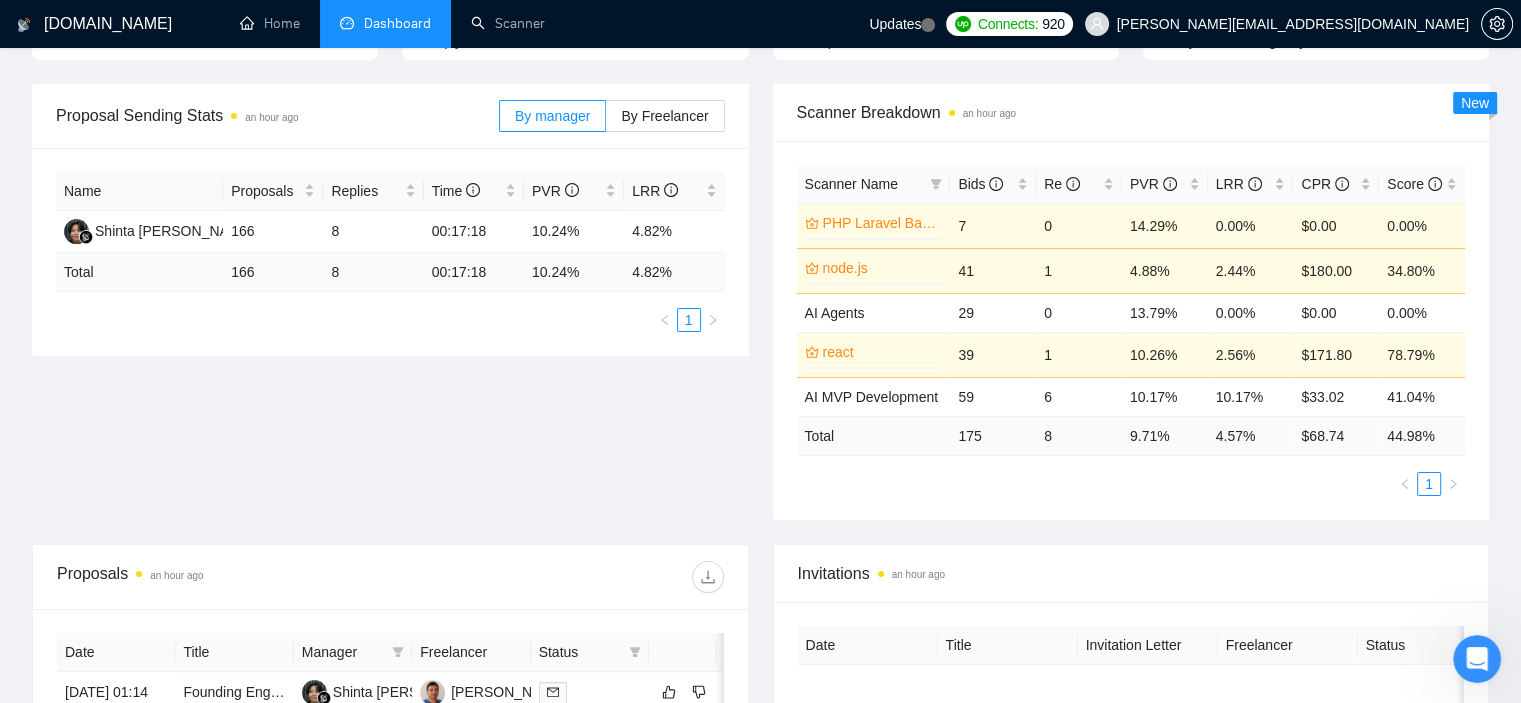 scroll, scrollTop: 267, scrollLeft: 0, axis: vertical 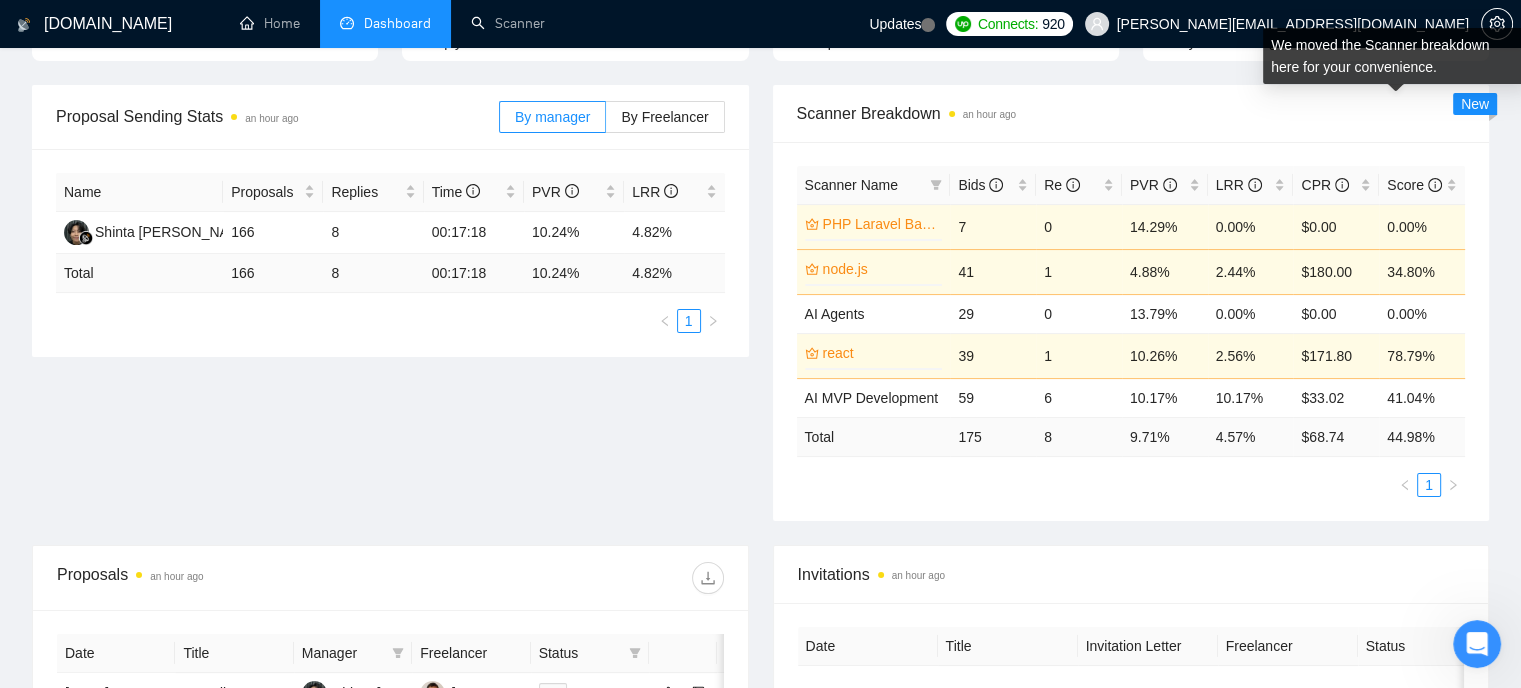 click on "New" at bounding box center (1475, 104) 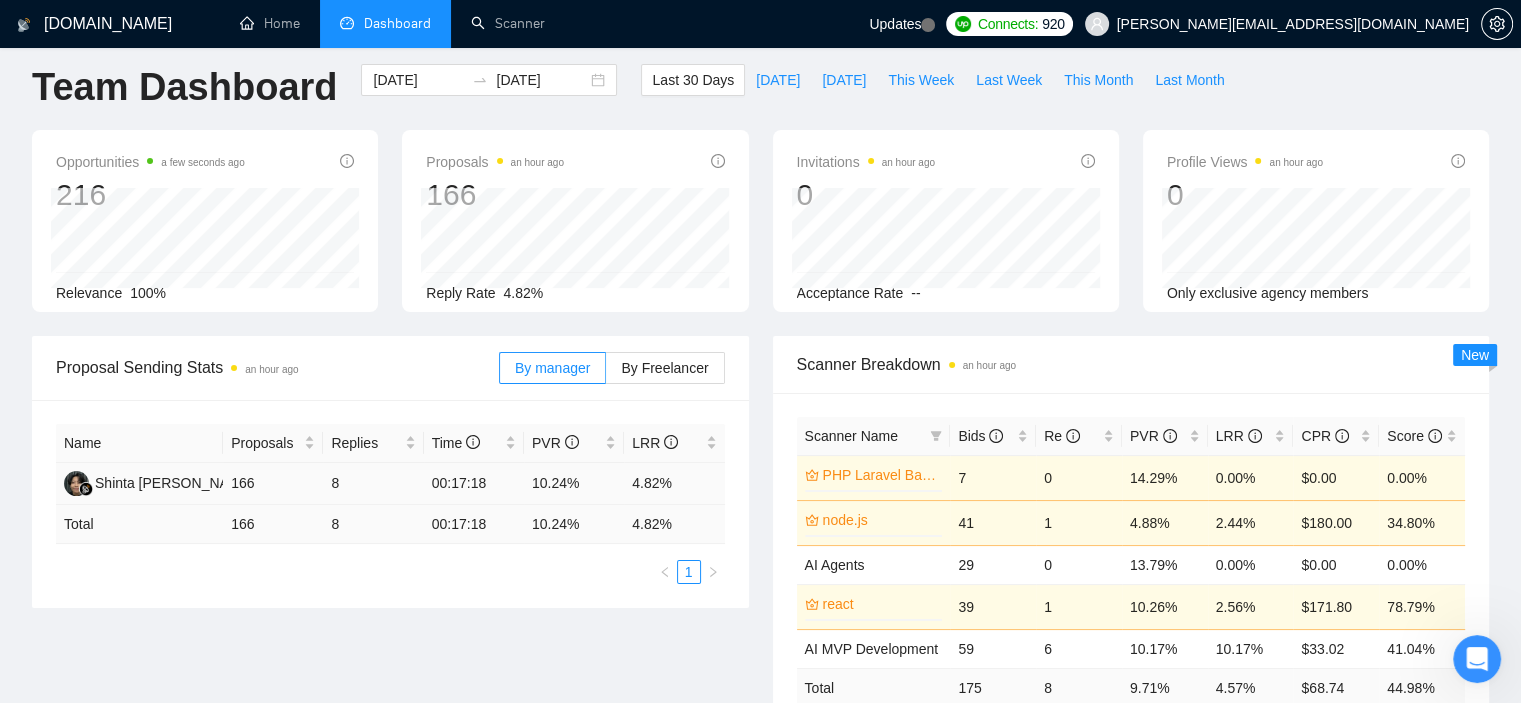 scroll, scrollTop: 6, scrollLeft: 0, axis: vertical 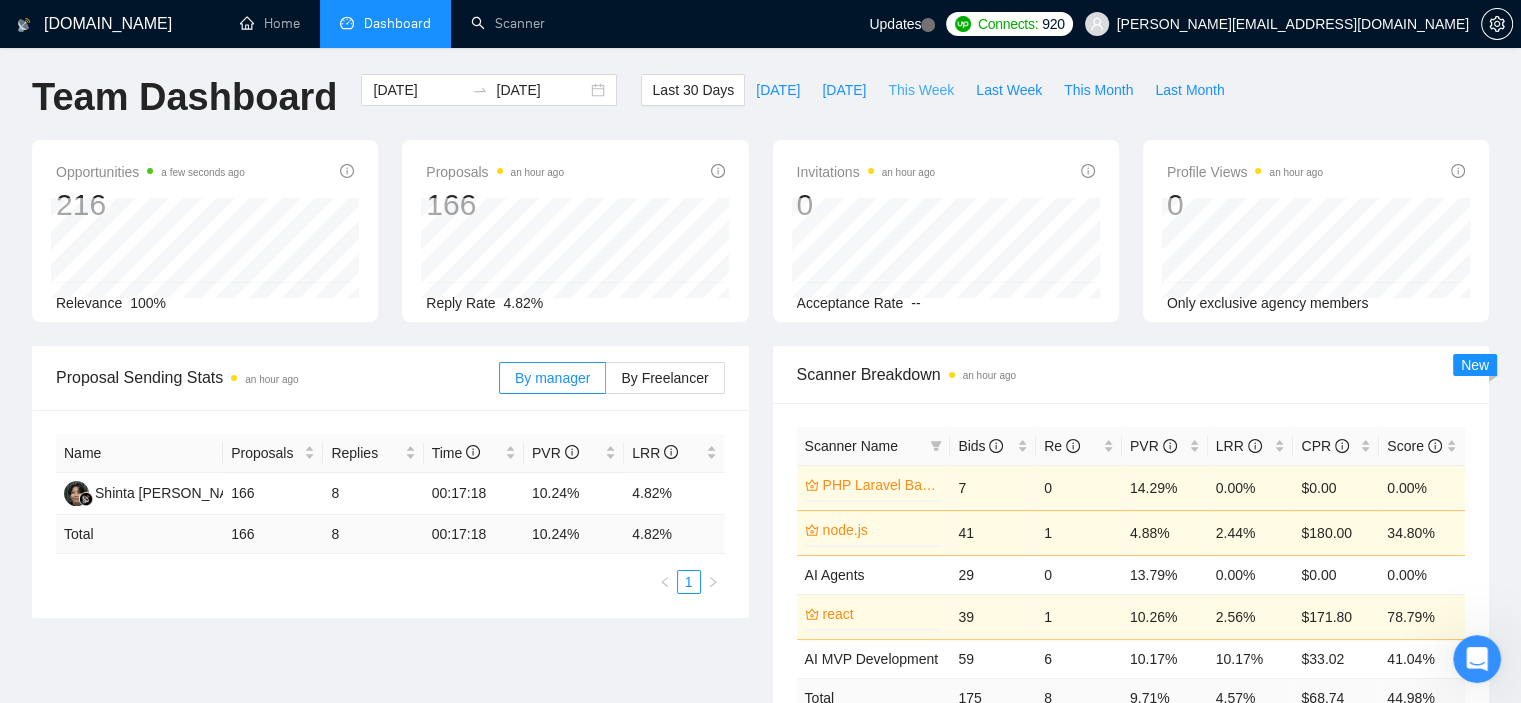 click on "This Week" at bounding box center (921, 90) 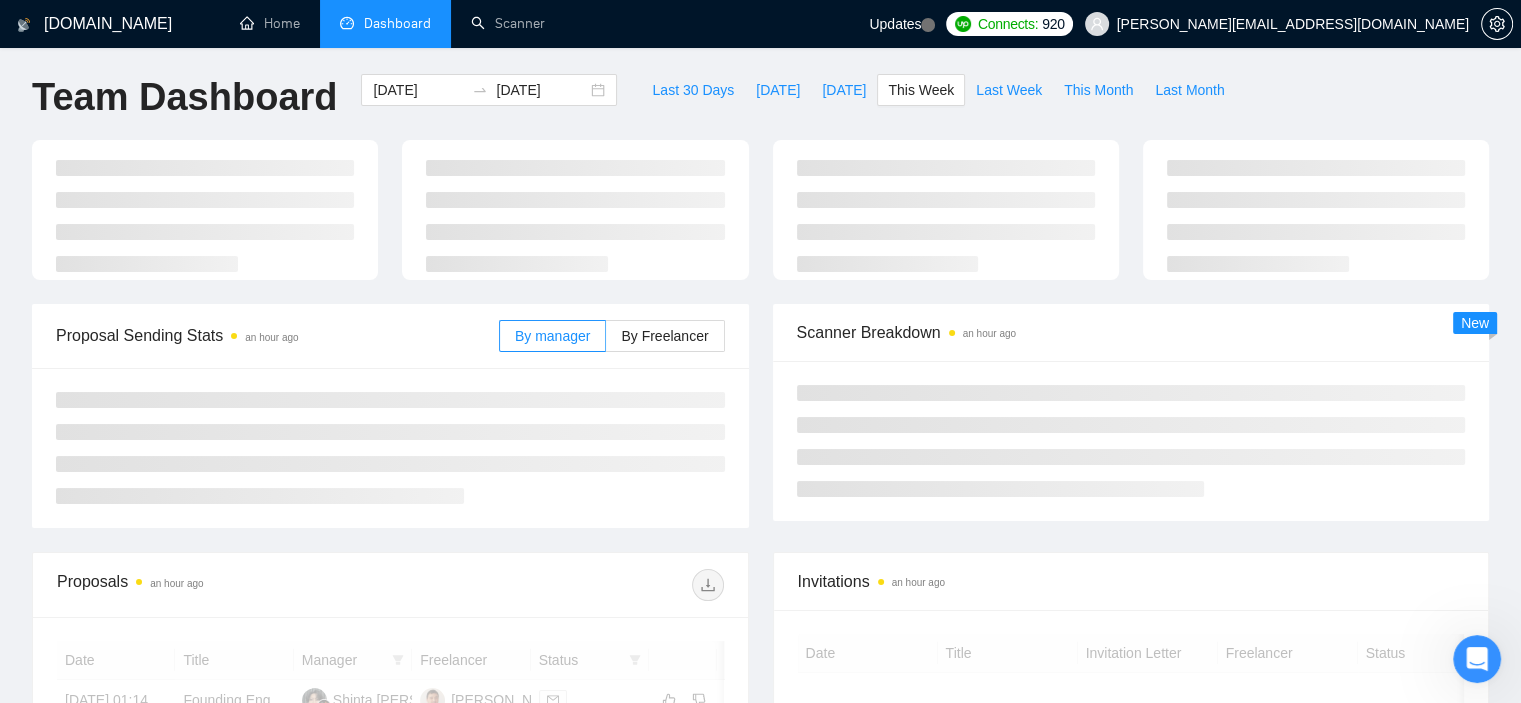 type on "2025-07-07" 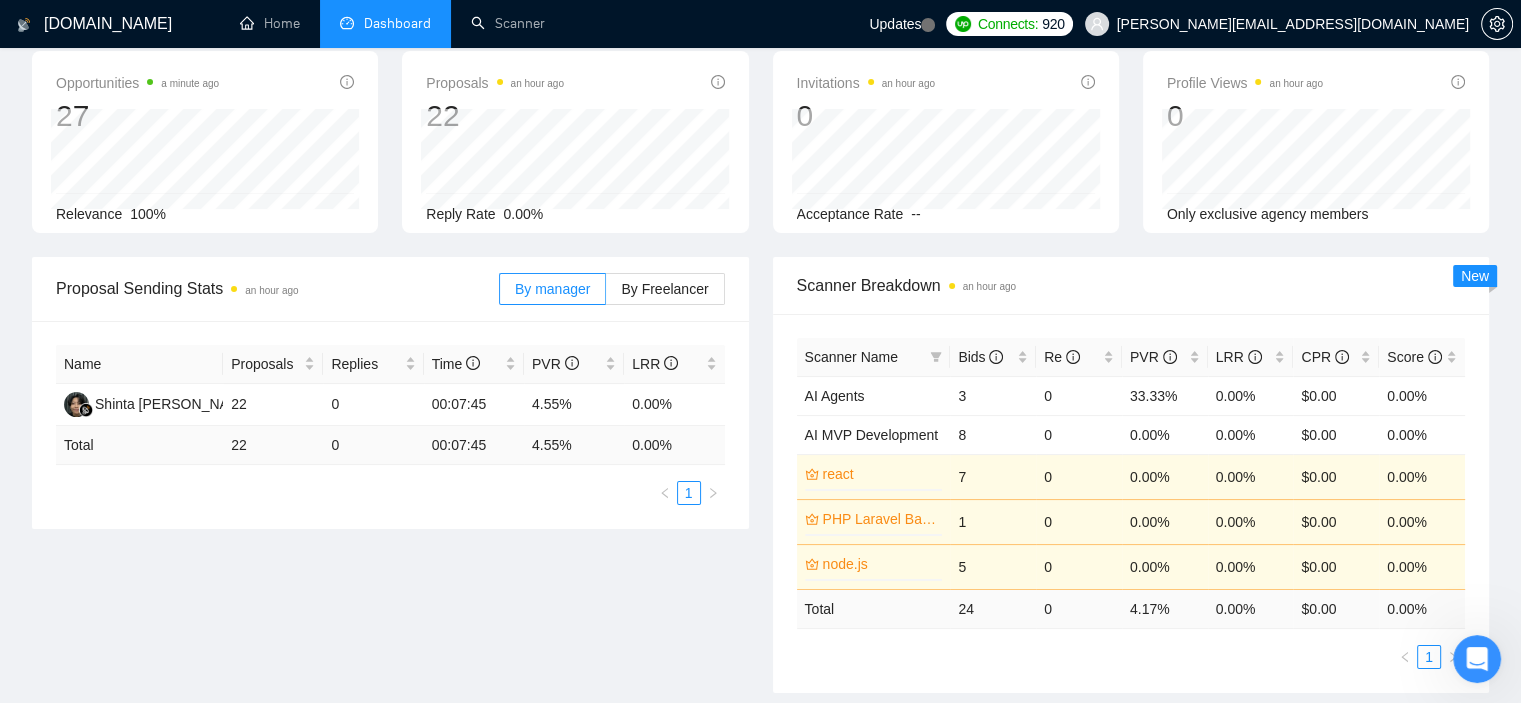 scroll, scrollTop: 0, scrollLeft: 0, axis: both 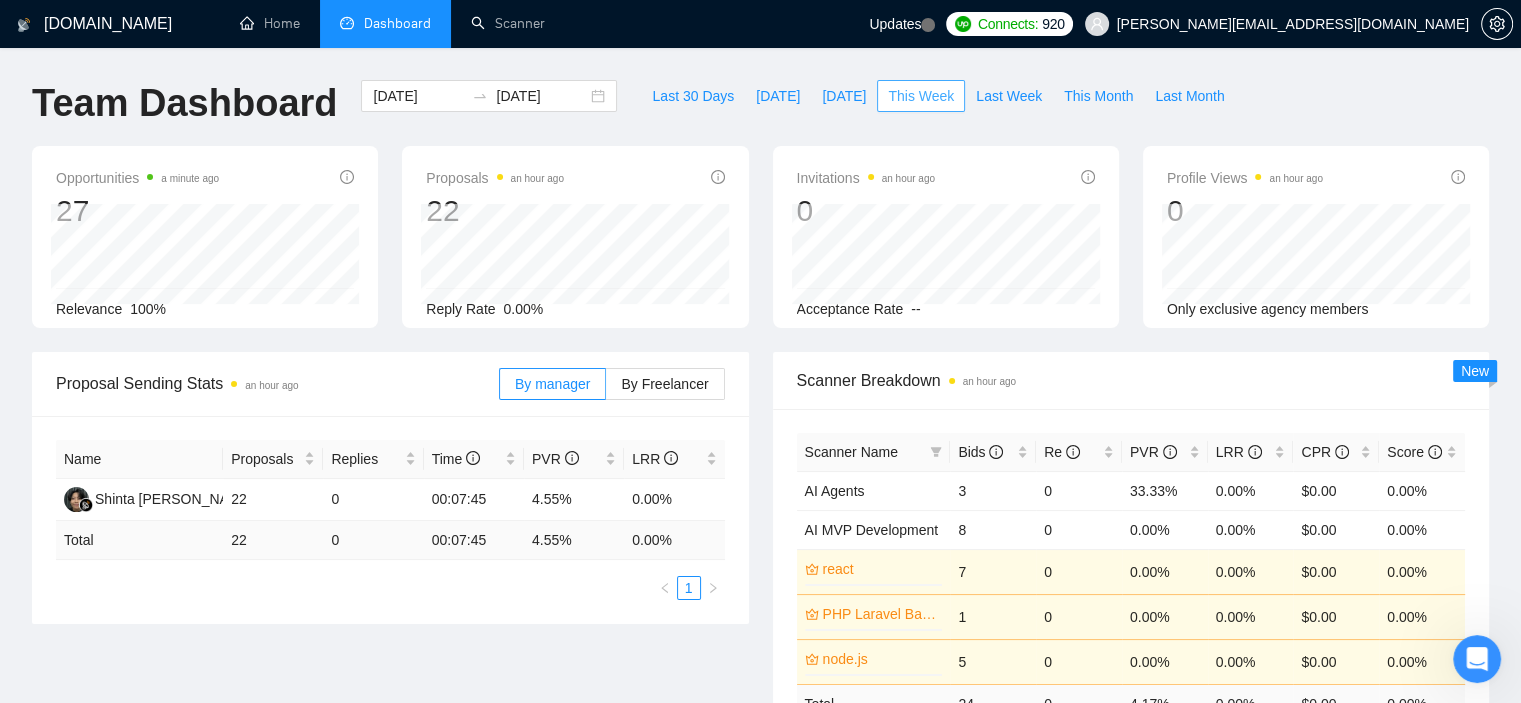 click on "This Week" at bounding box center [921, 96] 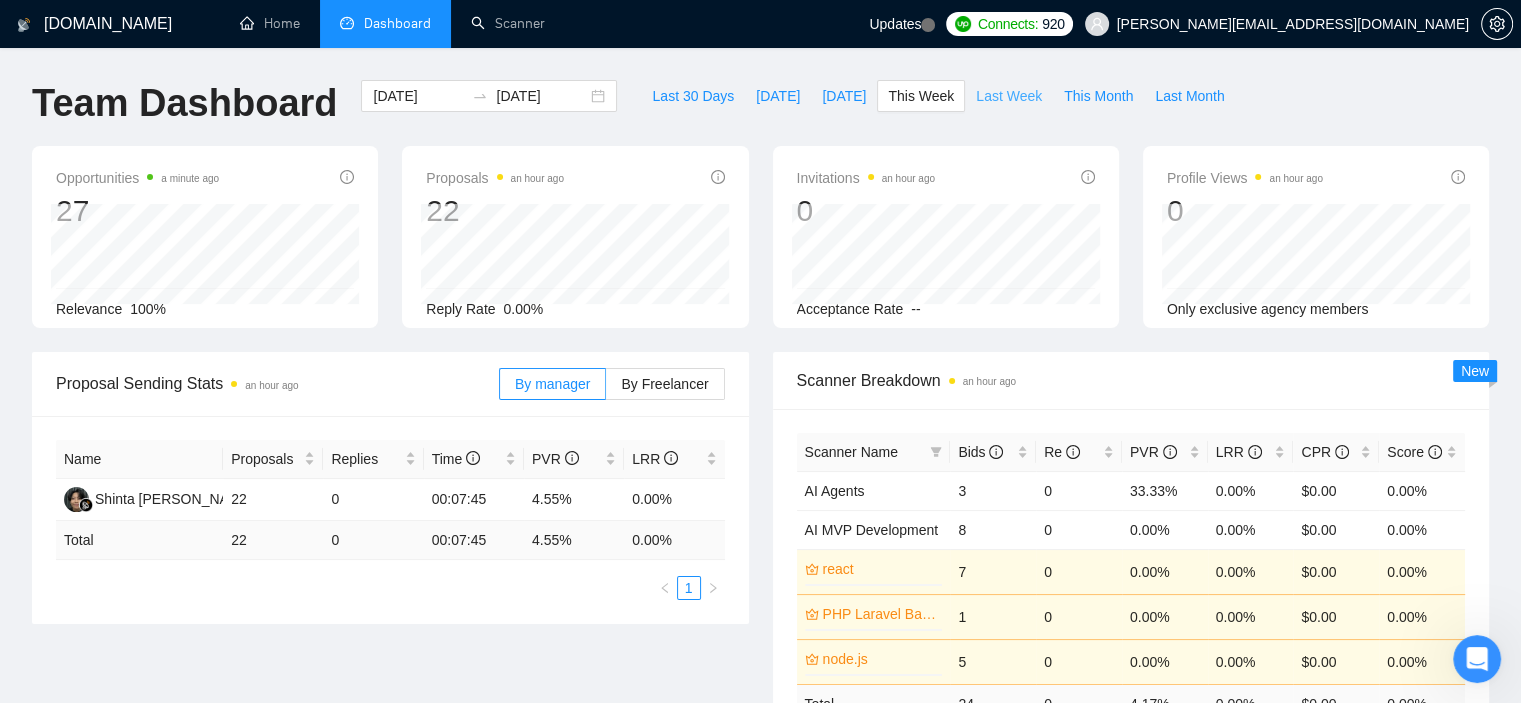 click on "Last Week" at bounding box center [1009, 96] 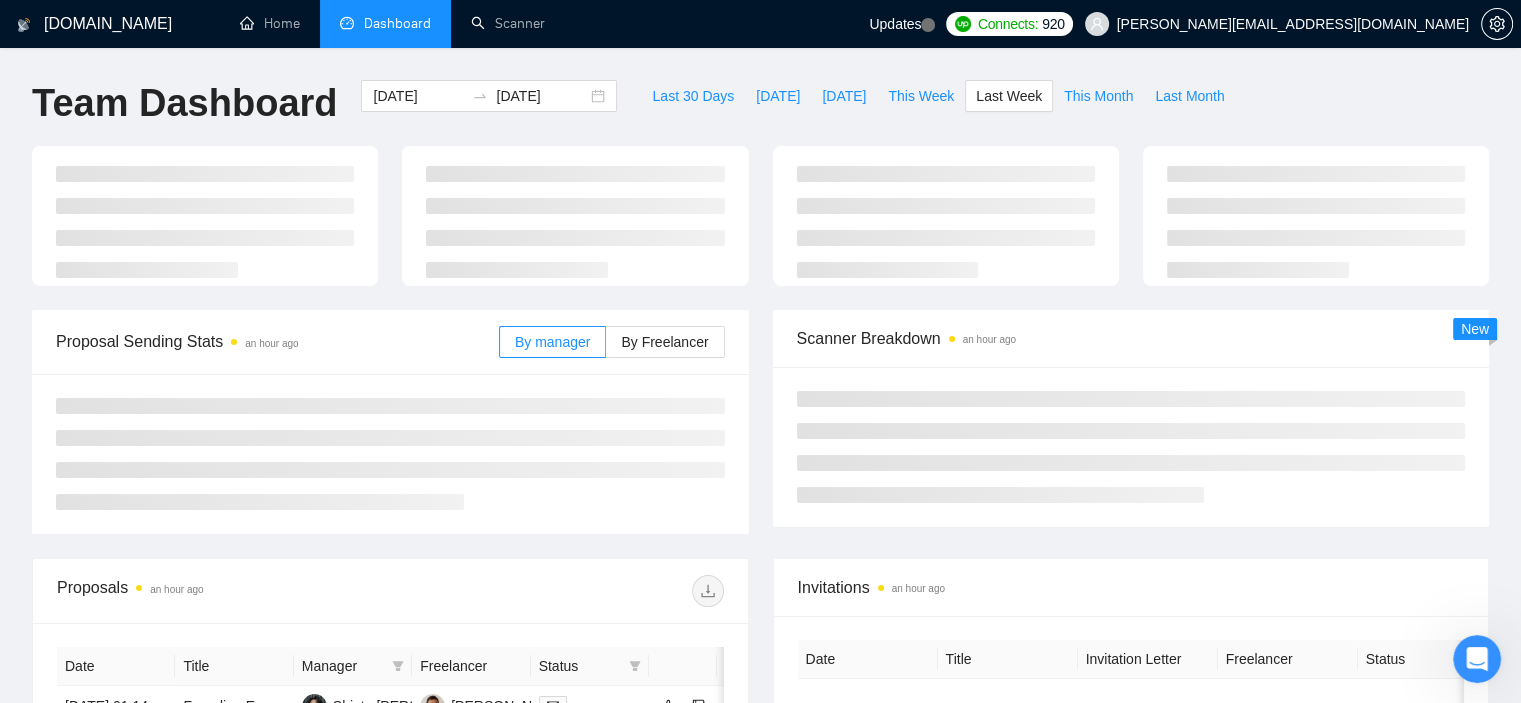 type on "2025-06-30" 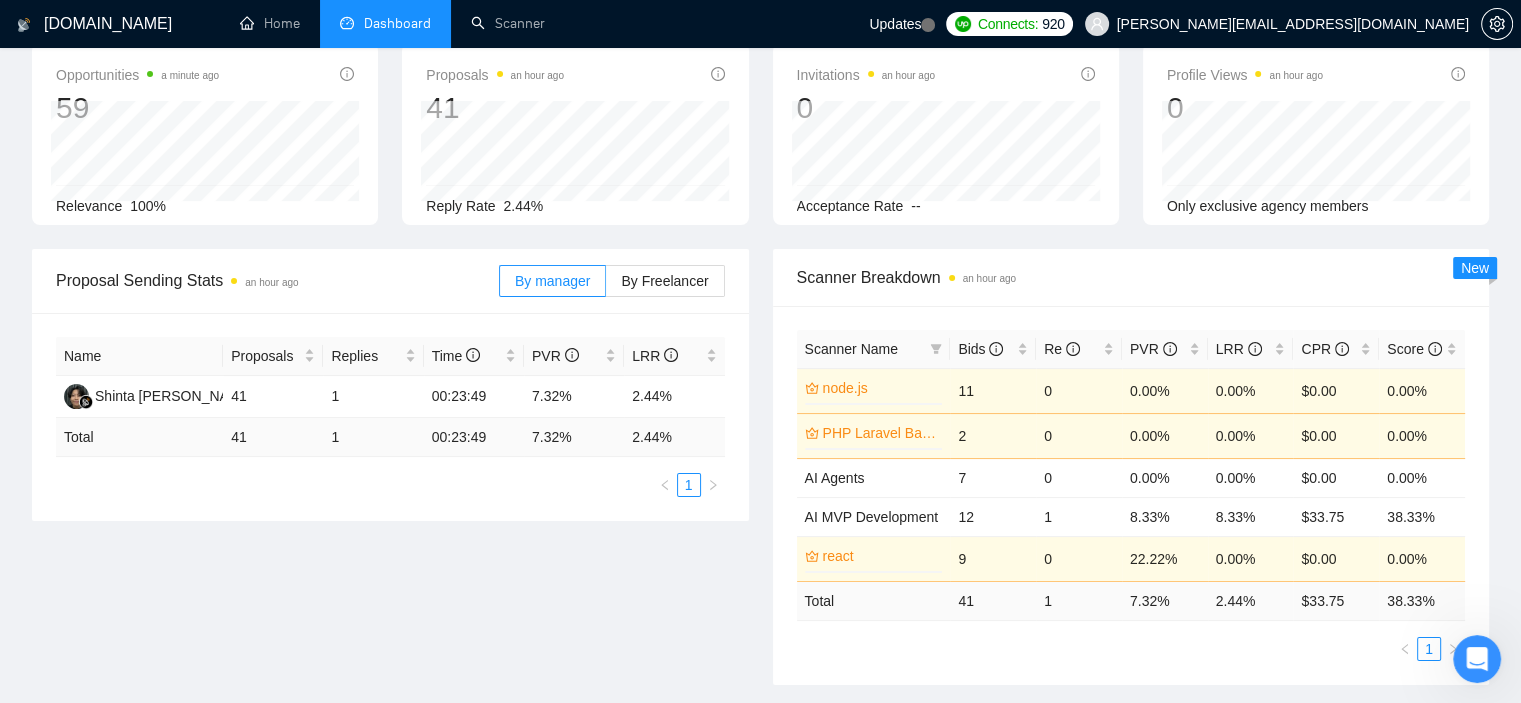 scroll, scrollTop: 0, scrollLeft: 0, axis: both 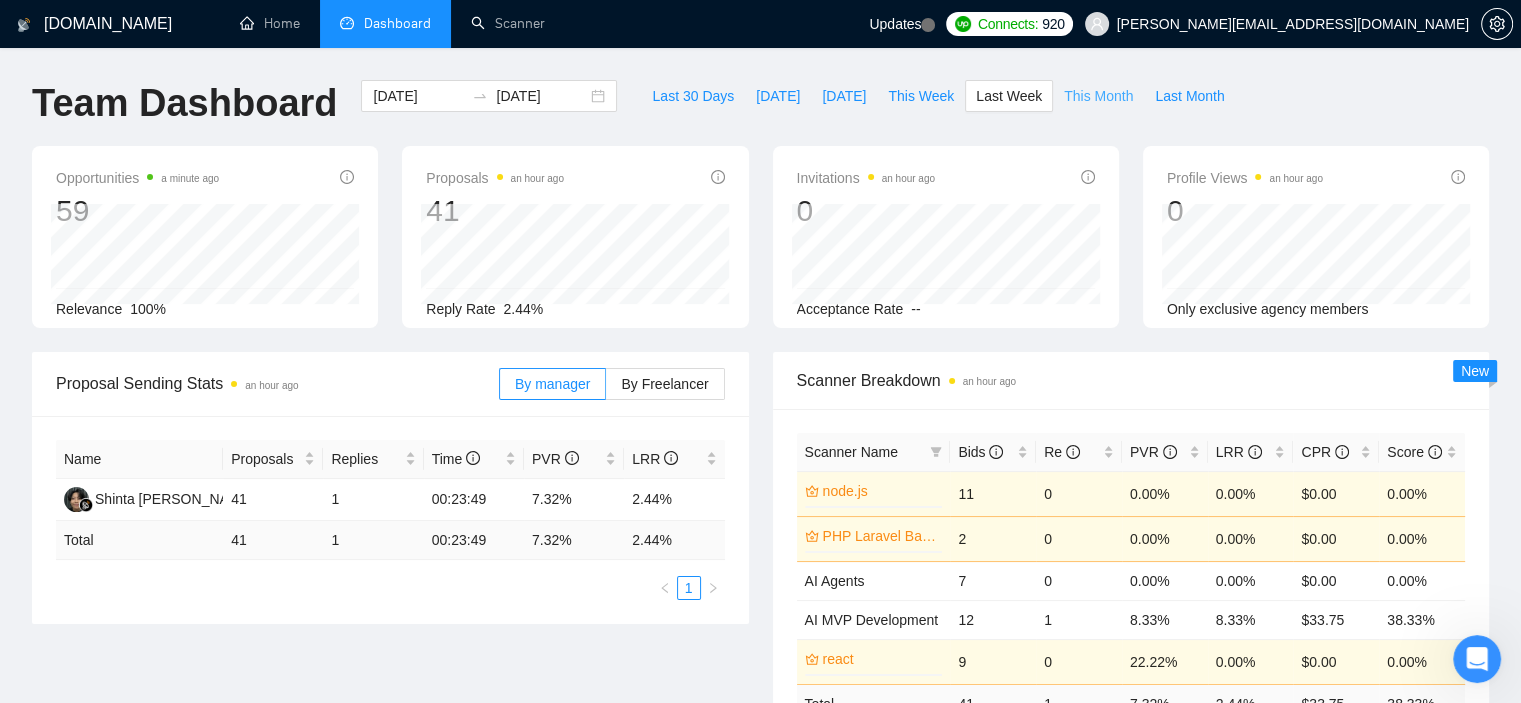 click on "This Month" at bounding box center (1098, 96) 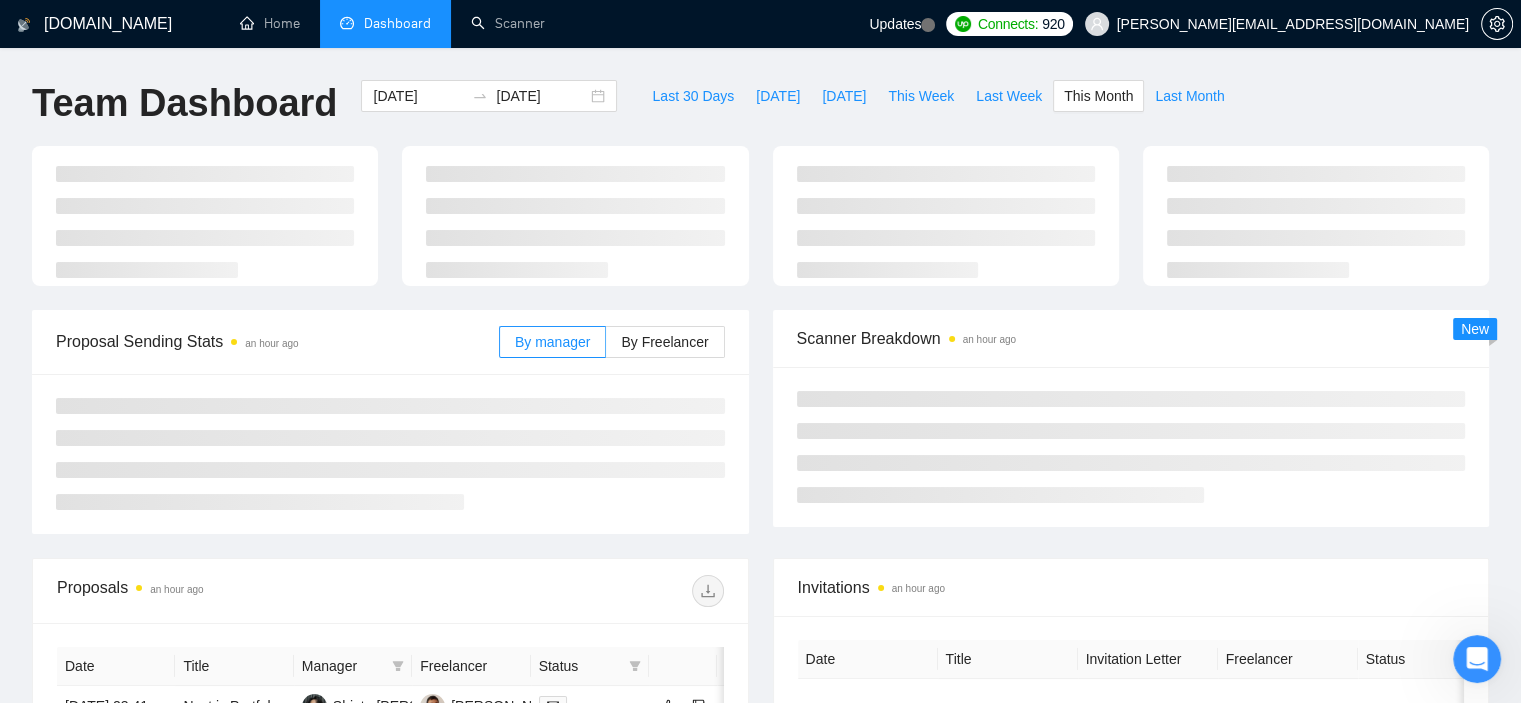 type on "2025-07-01" 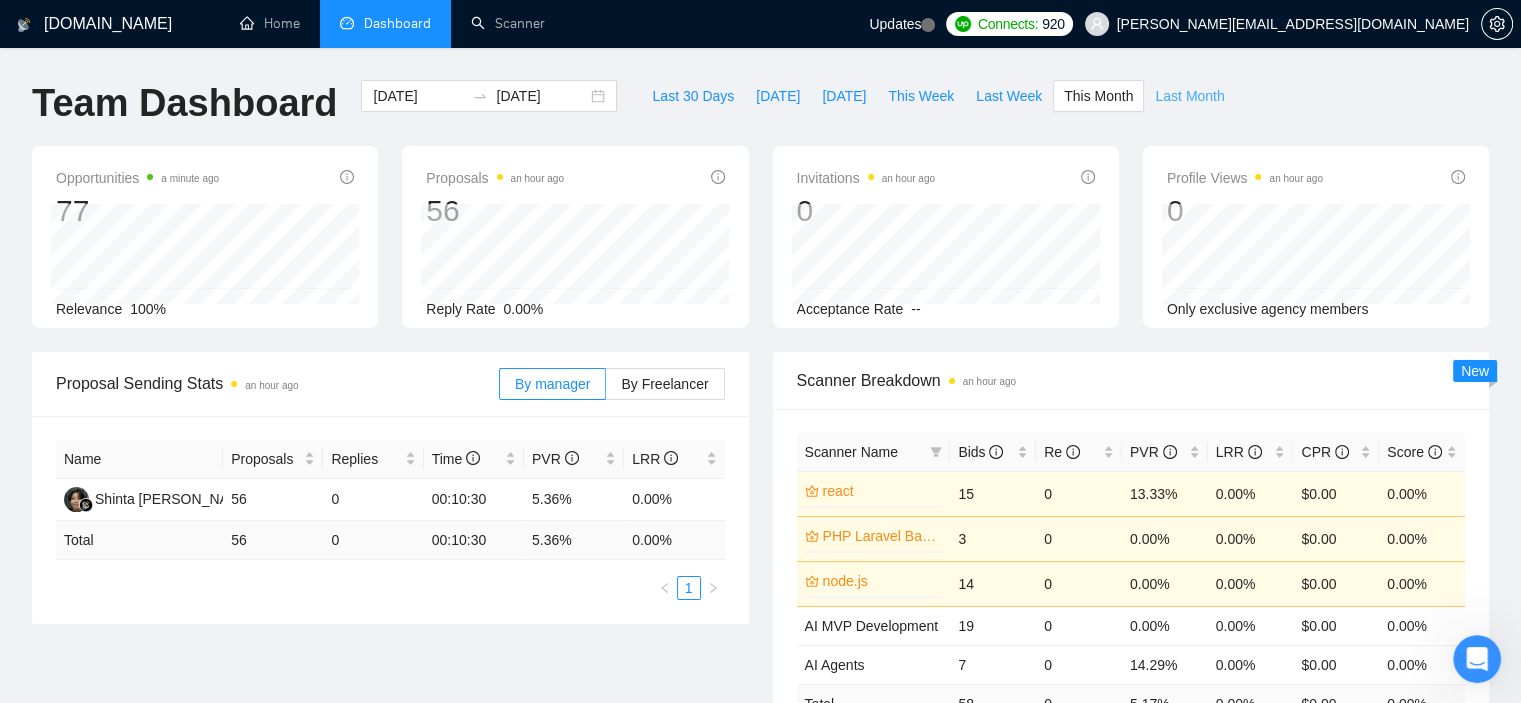 click on "Last Month" at bounding box center (1189, 96) 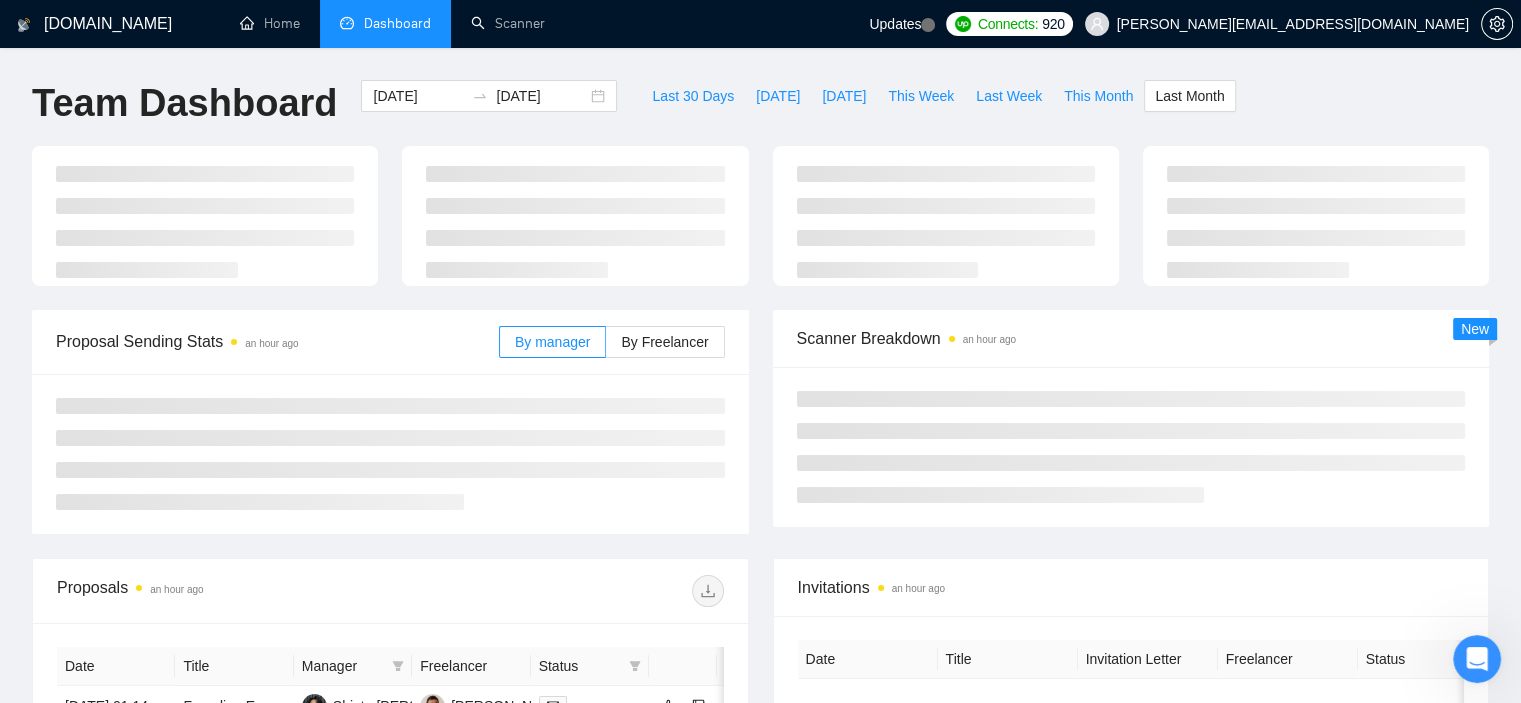 type on "2025-06-01" 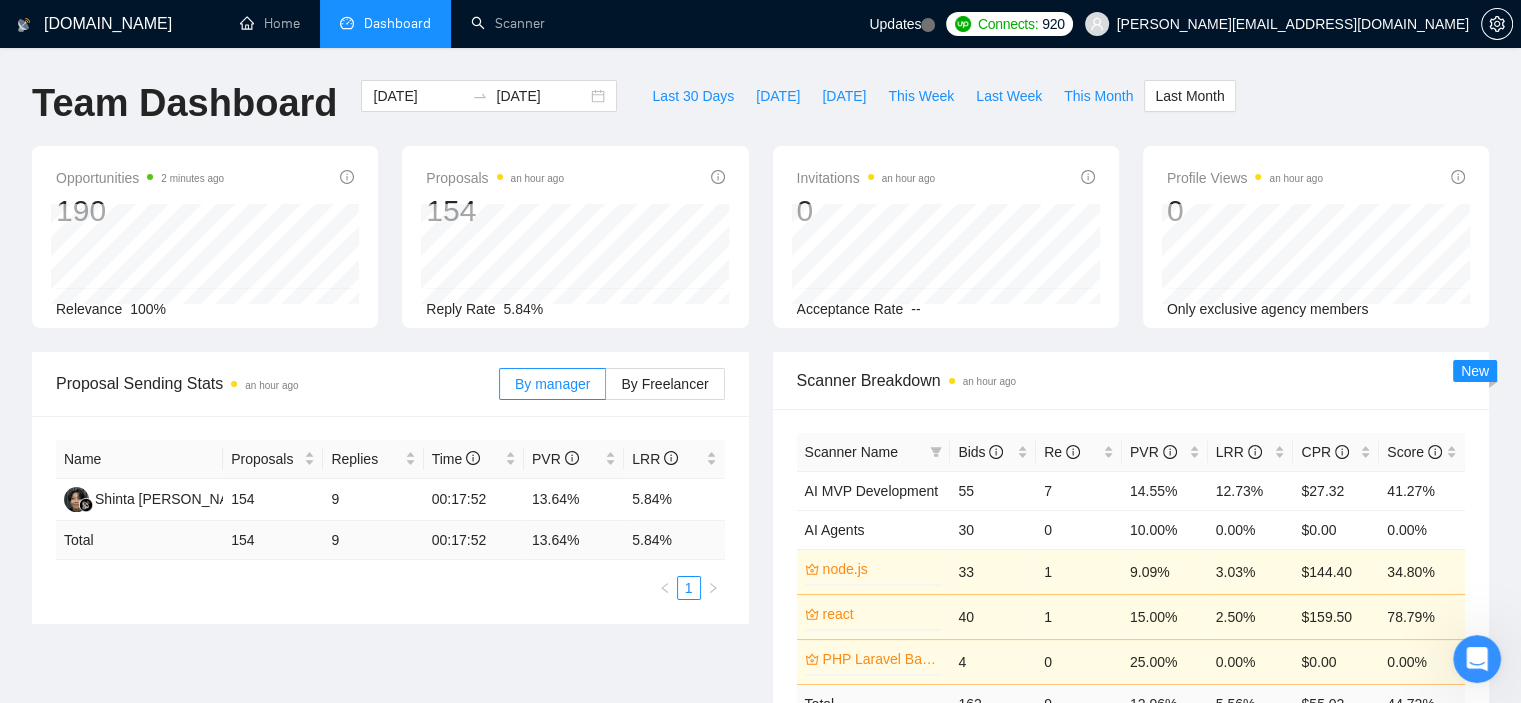 scroll, scrollTop: 44, scrollLeft: 0, axis: vertical 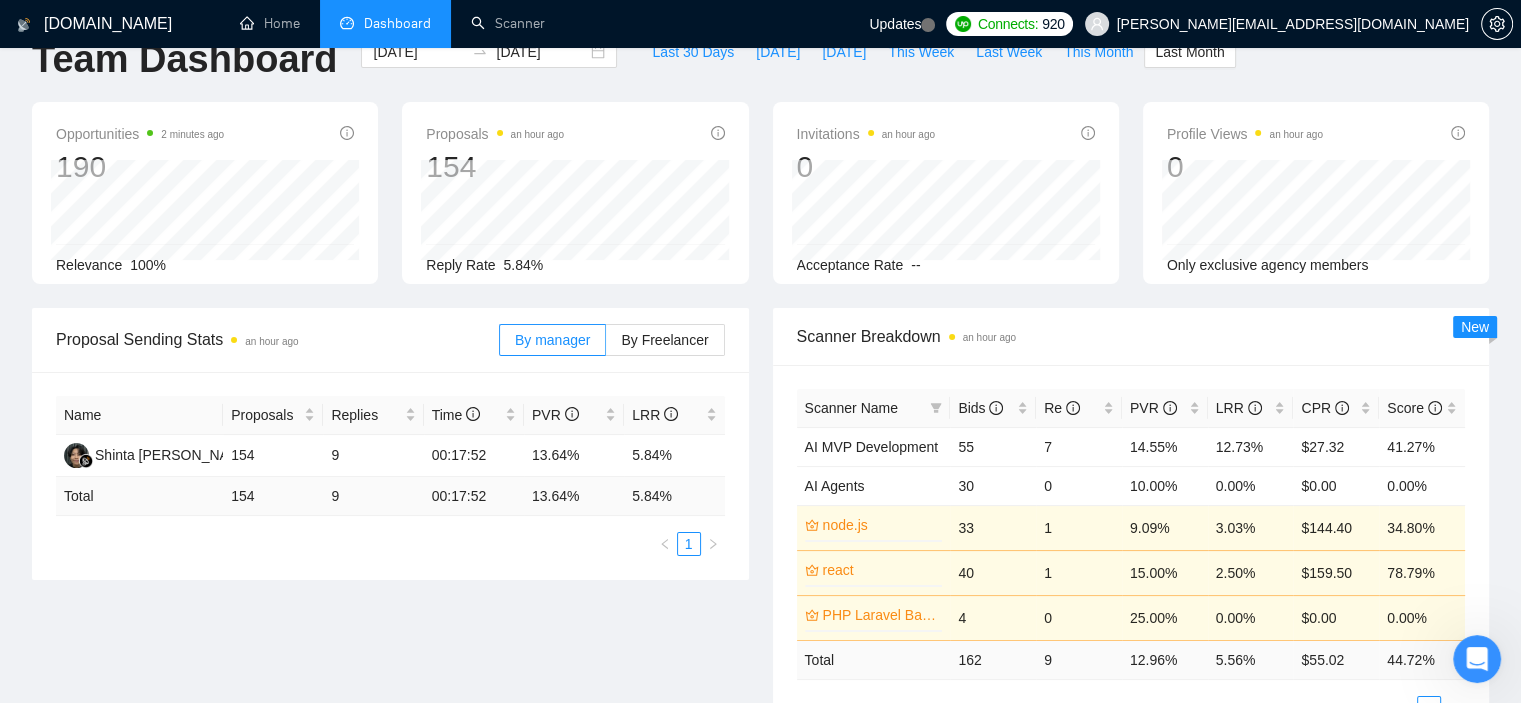 click on "Invitations an hour ago 0   Acceptance Rate --" at bounding box center [946, 193] 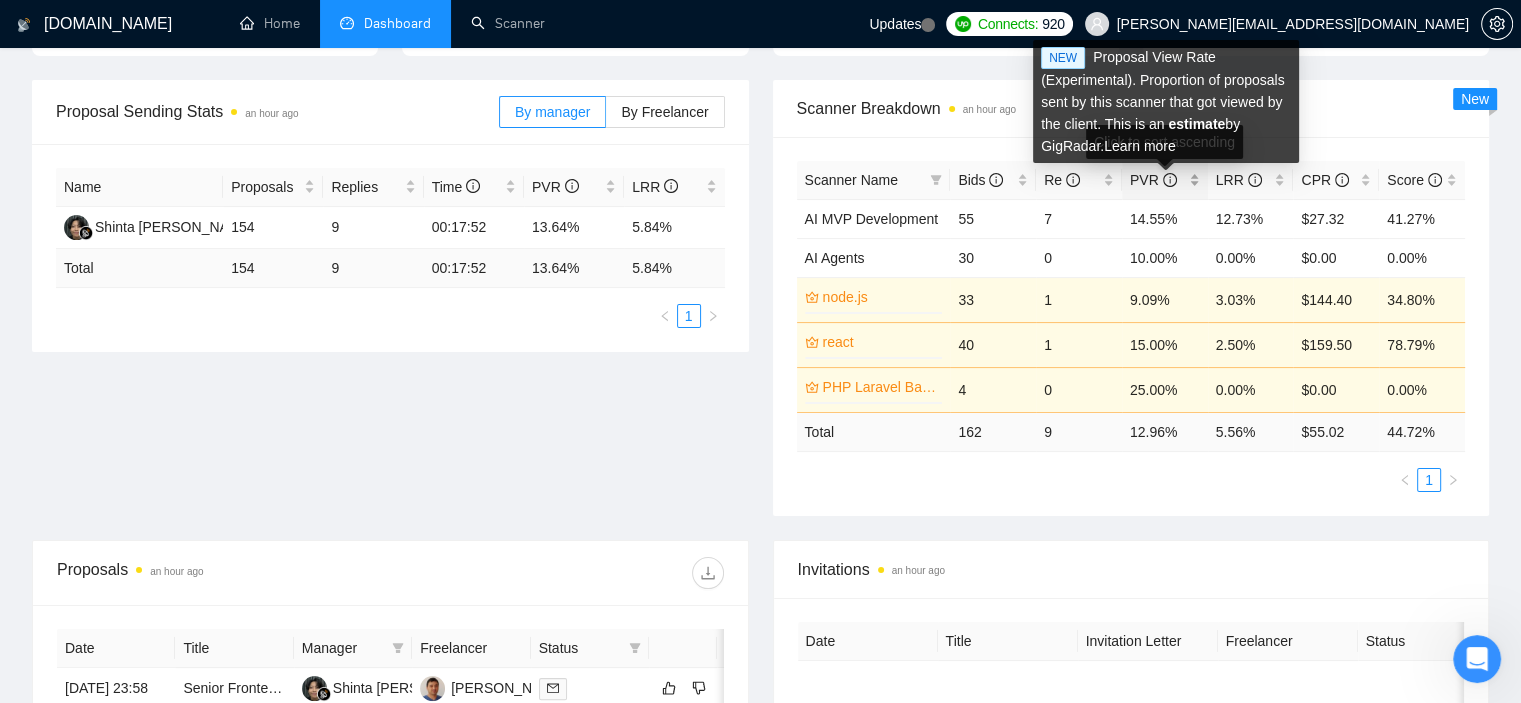 scroll, scrollTop: 128, scrollLeft: 0, axis: vertical 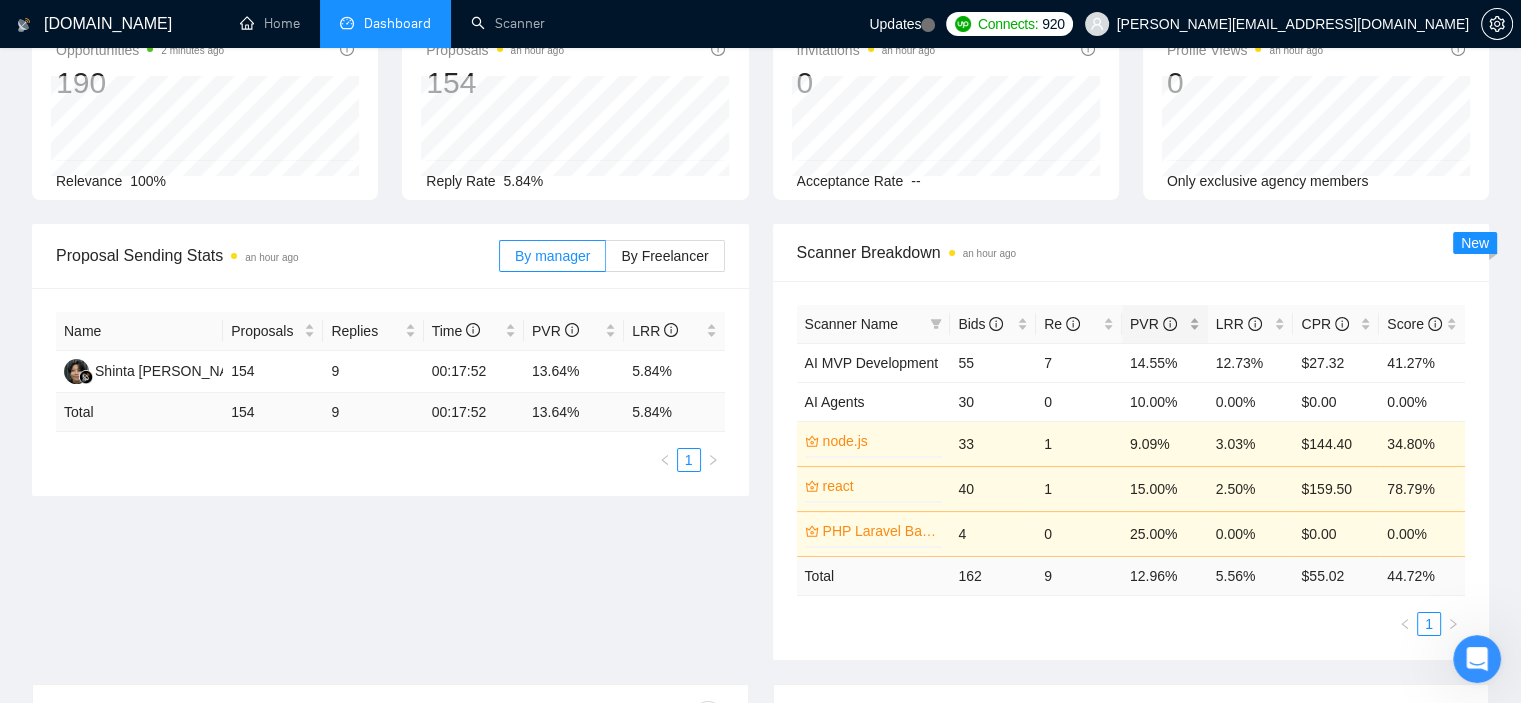 click on "Profile Views an hour ago 0   Only exclusive agency members" at bounding box center [1316, 109] 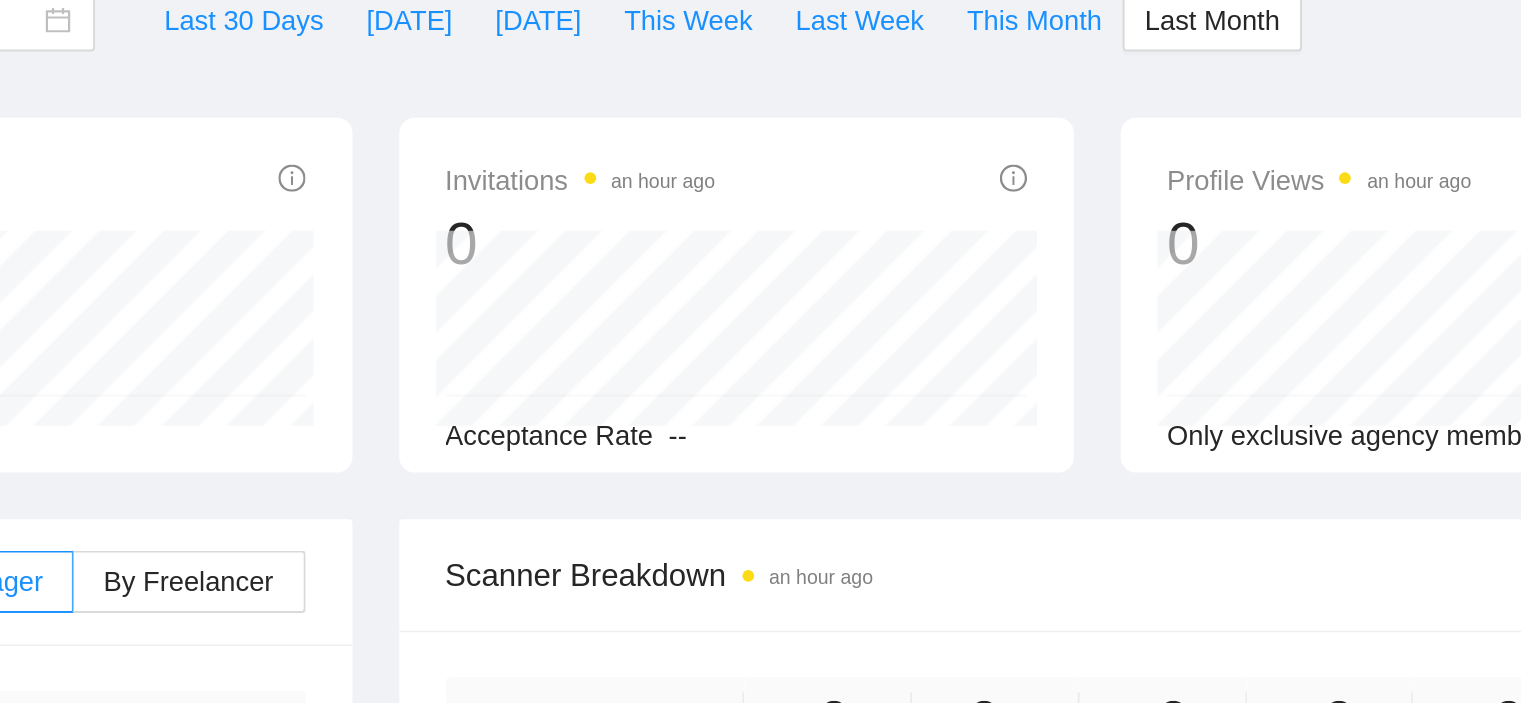 drag, startPoint x: 700, startPoint y: 101, endPoint x: 908, endPoint y: 146, distance: 212.81212 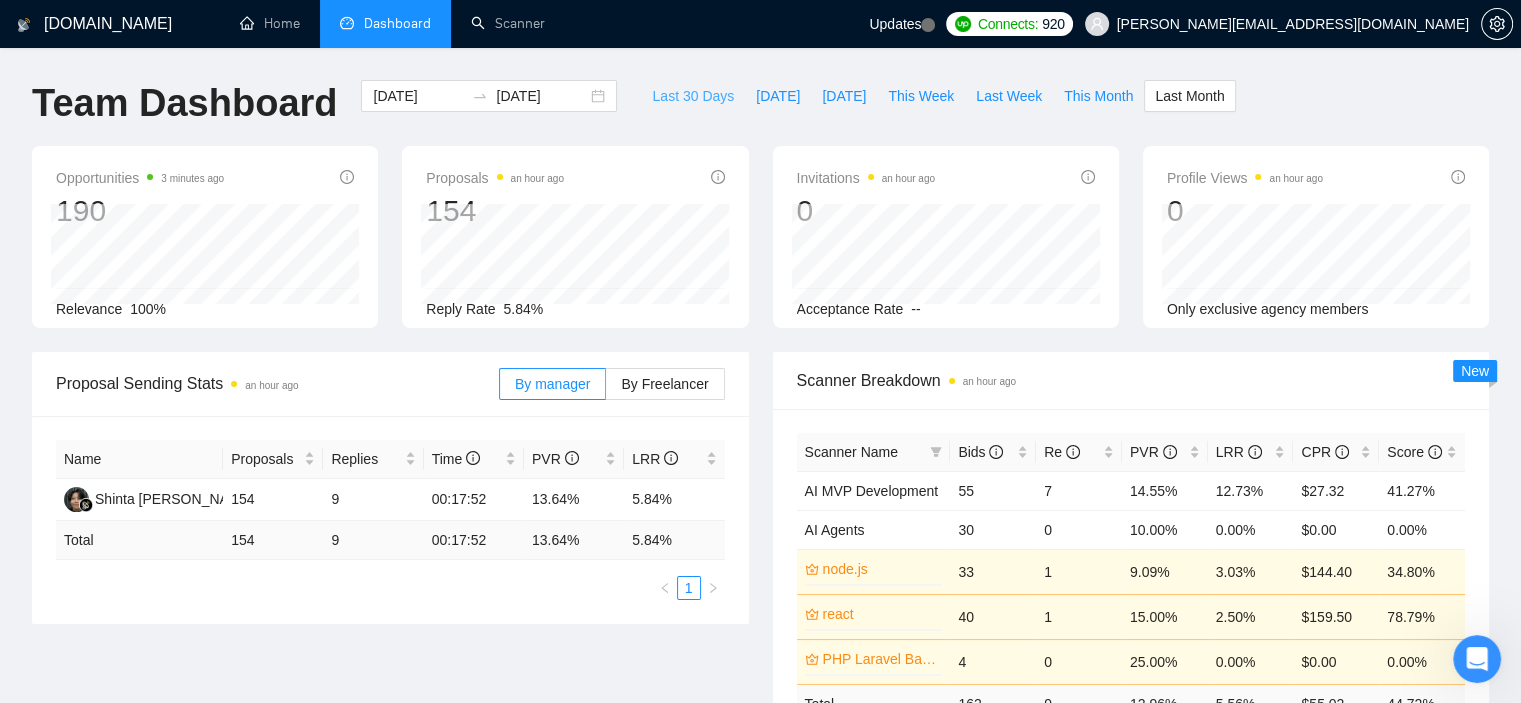 click on "Last 30 Days" at bounding box center [693, 96] 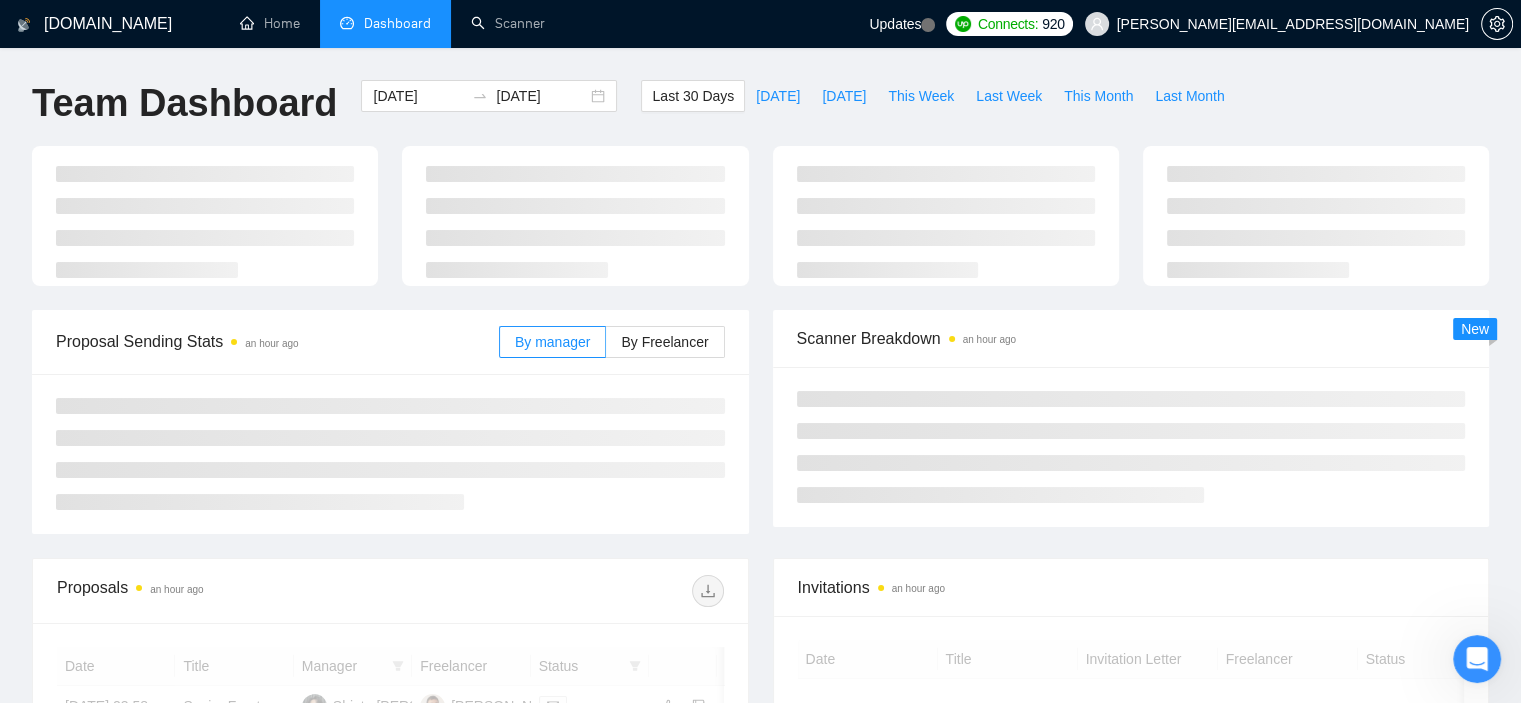 type on "2025-06-10" 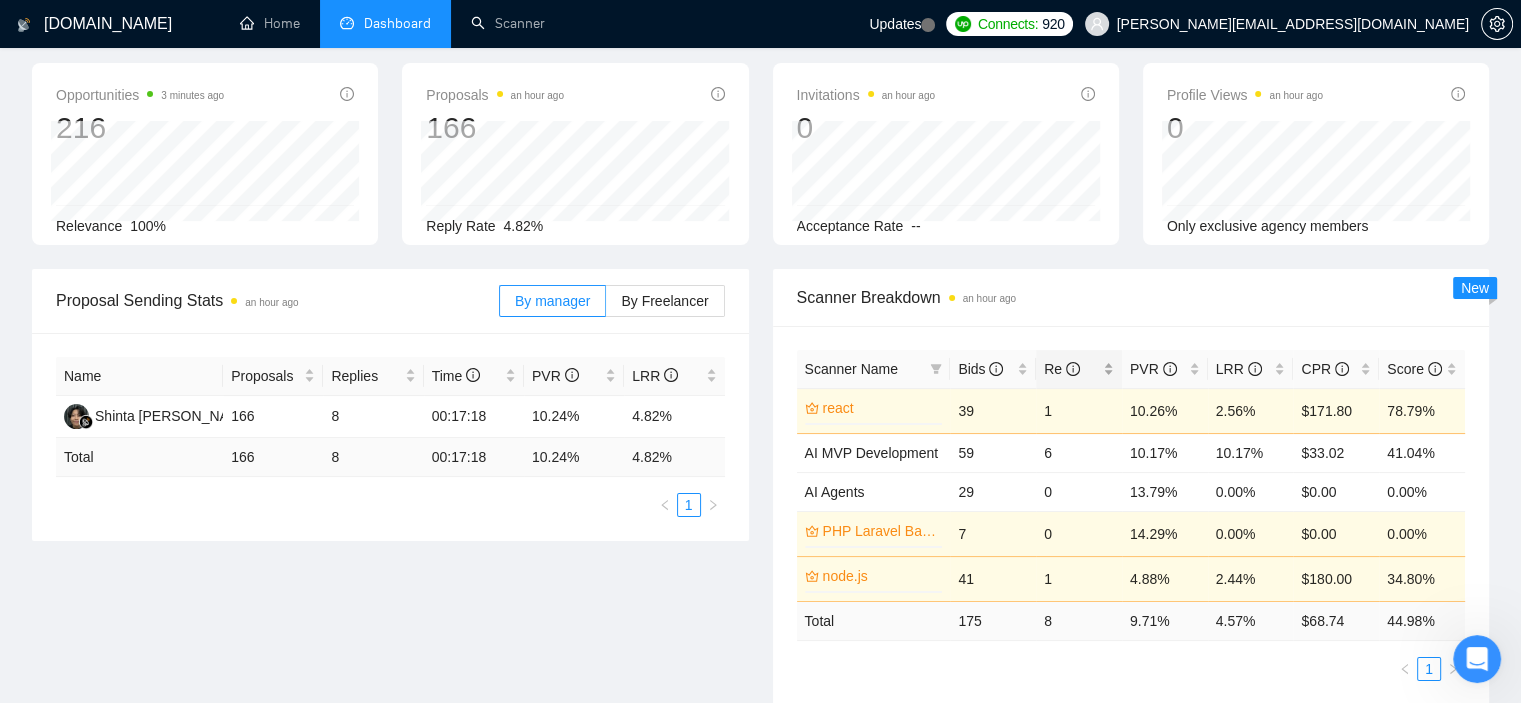 scroll, scrollTop: 0, scrollLeft: 0, axis: both 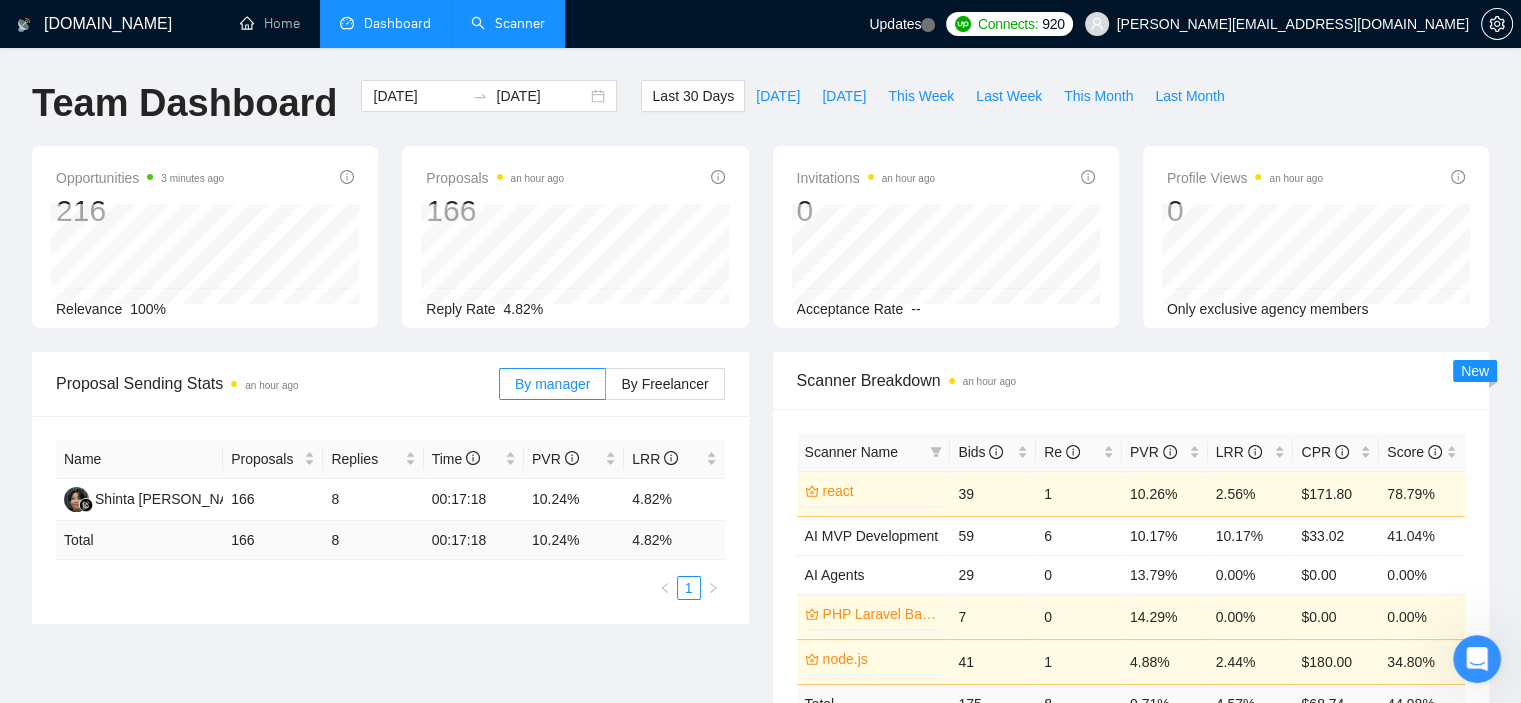 click on "Scanner" at bounding box center [508, 23] 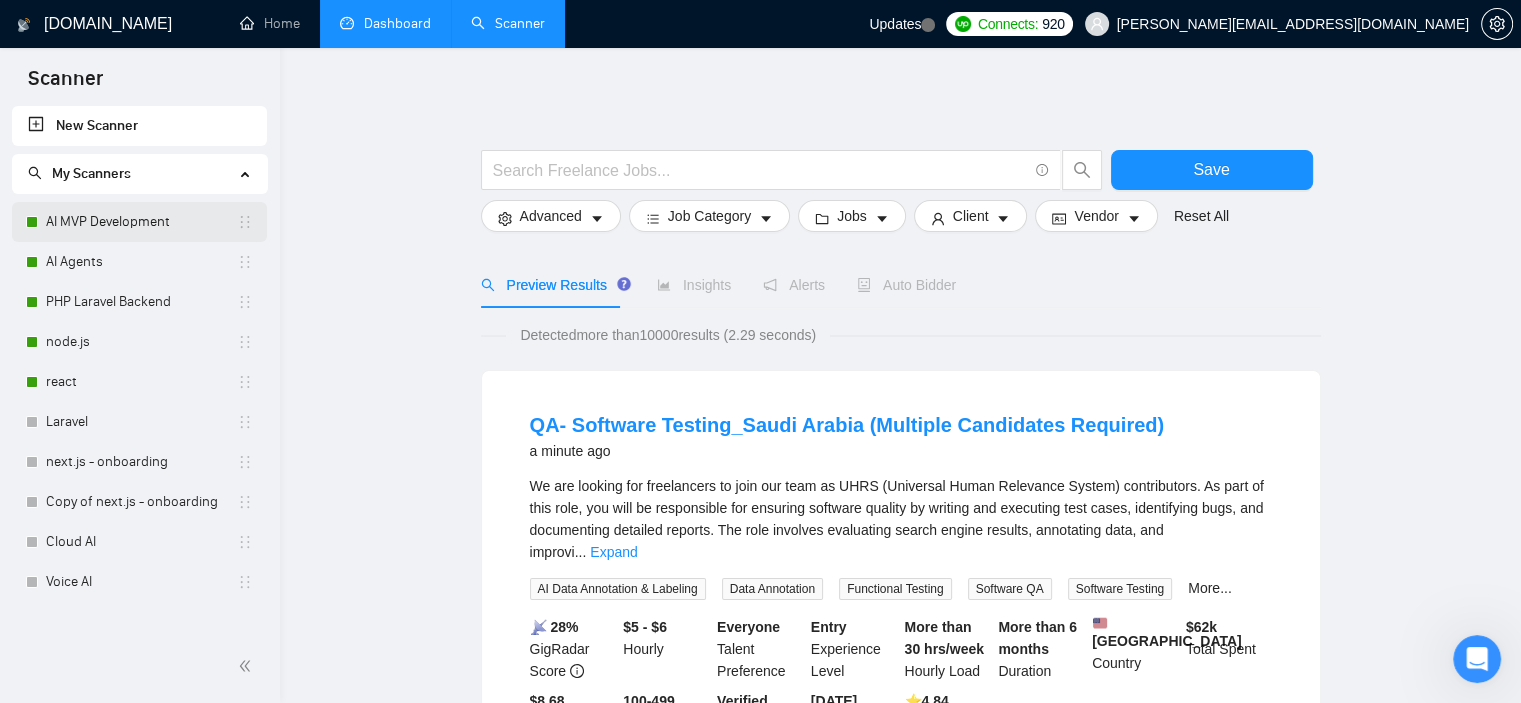click on "AI MVP Development" at bounding box center (141, 222) 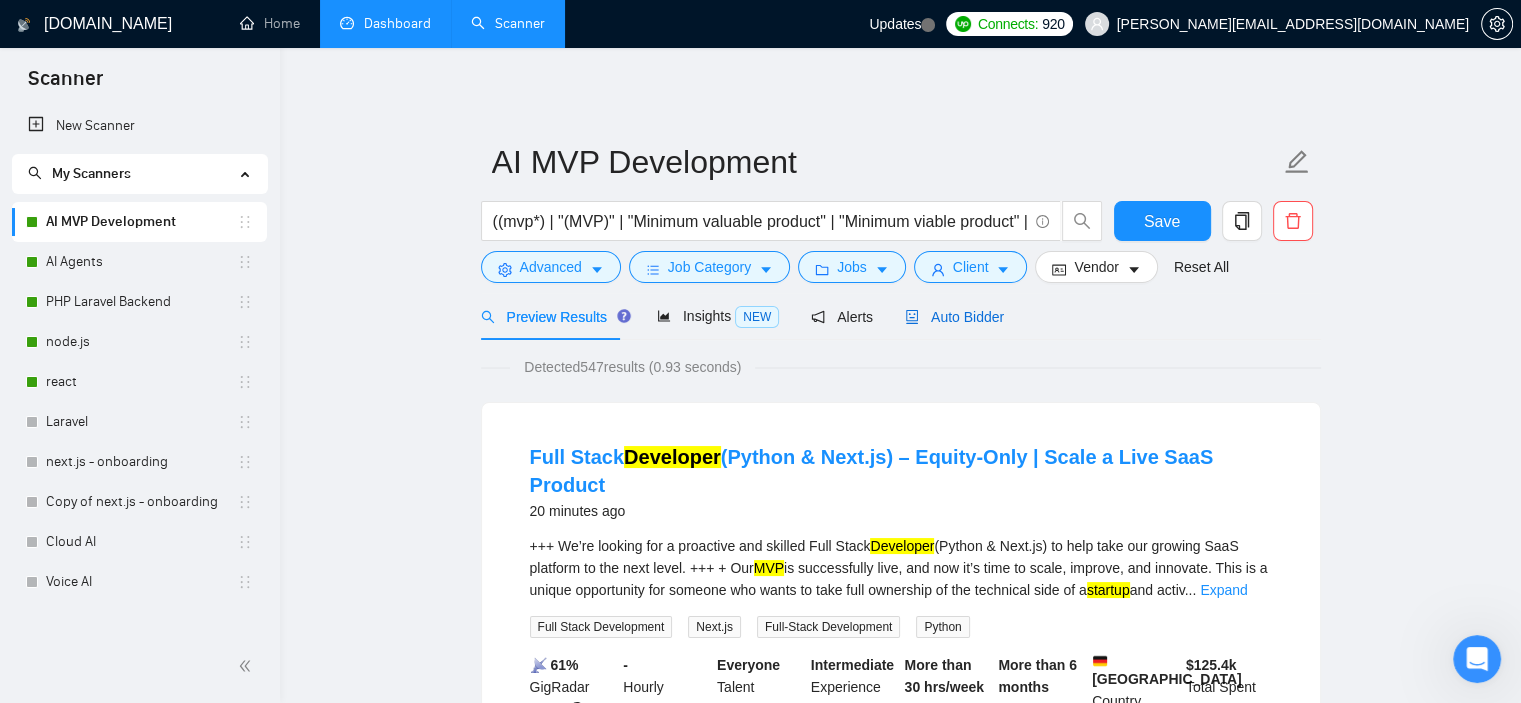 click on "Auto Bidder" at bounding box center [954, 317] 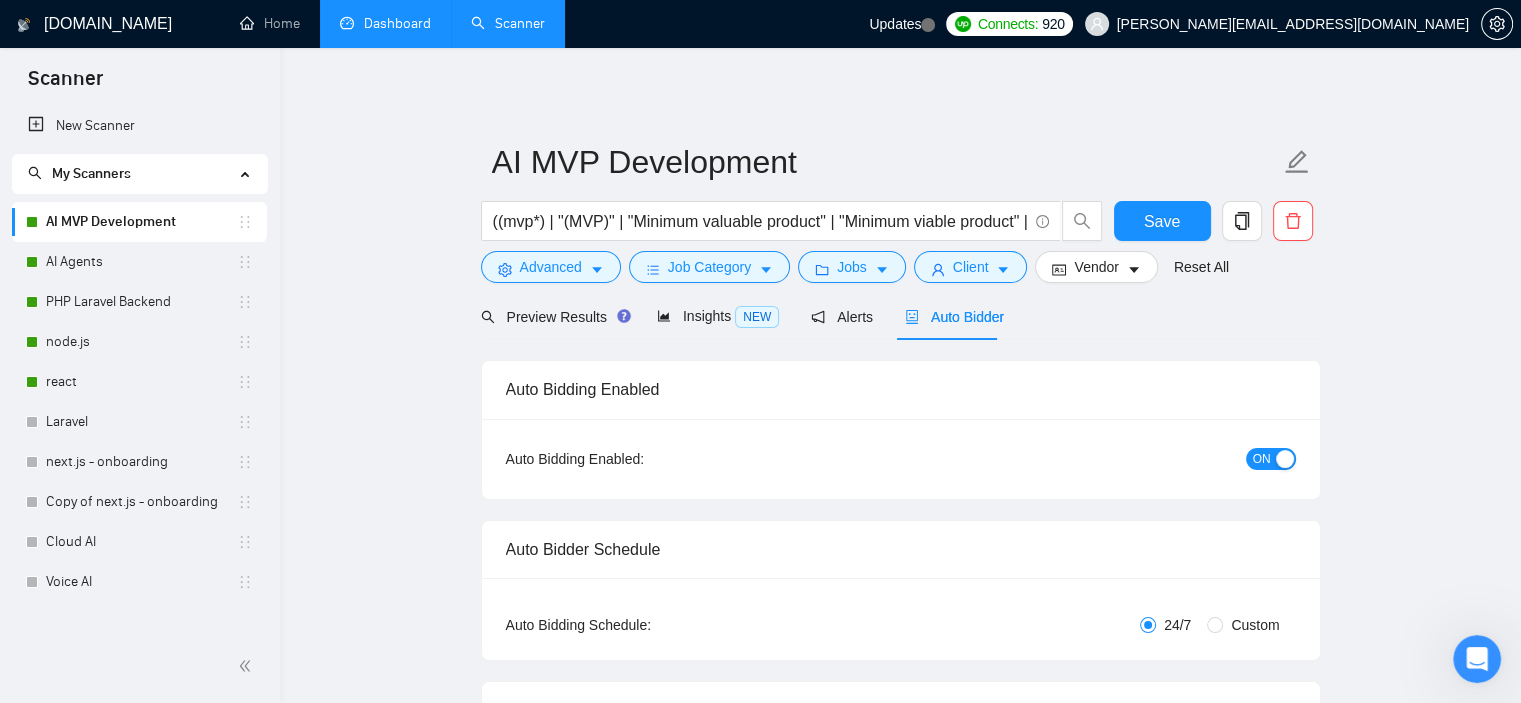 type 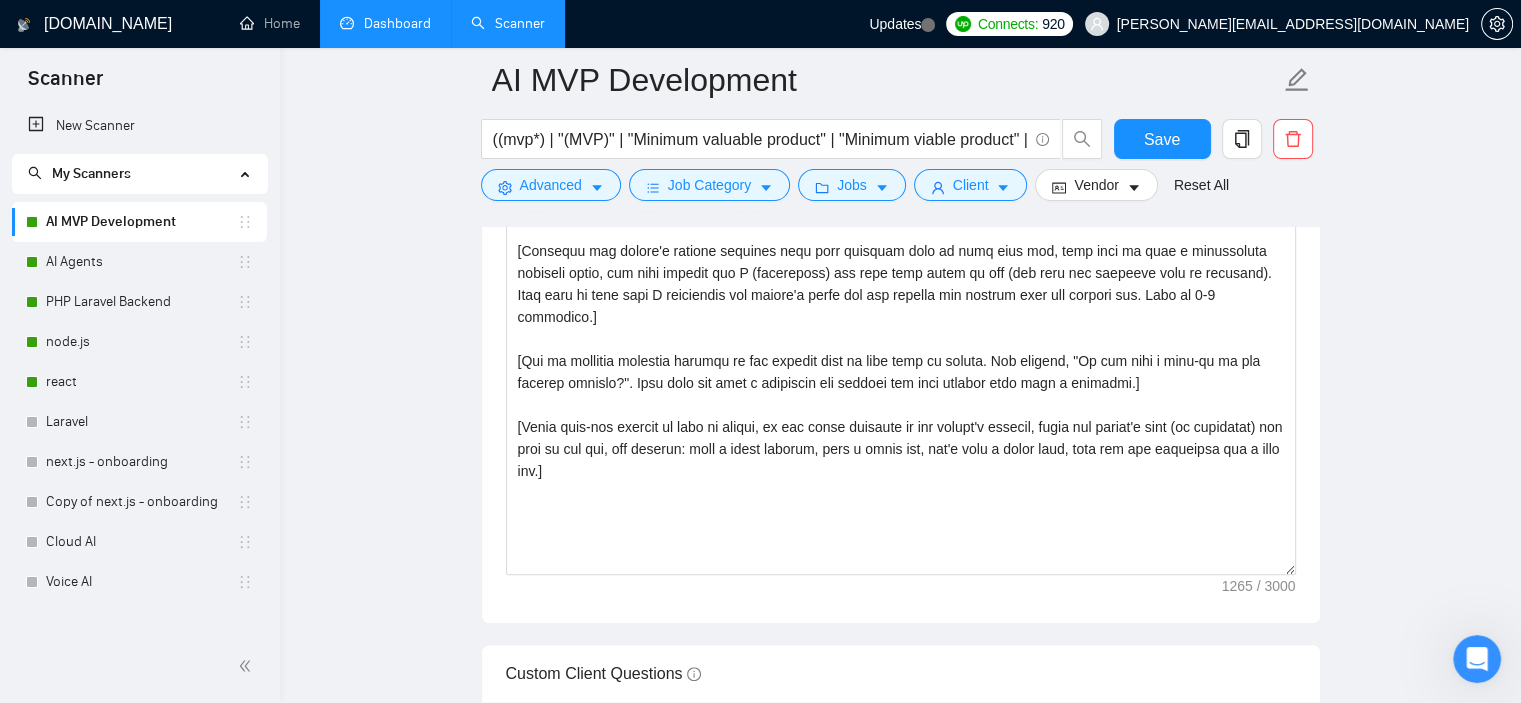 scroll, scrollTop: 1539, scrollLeft: 0, axis: vertical 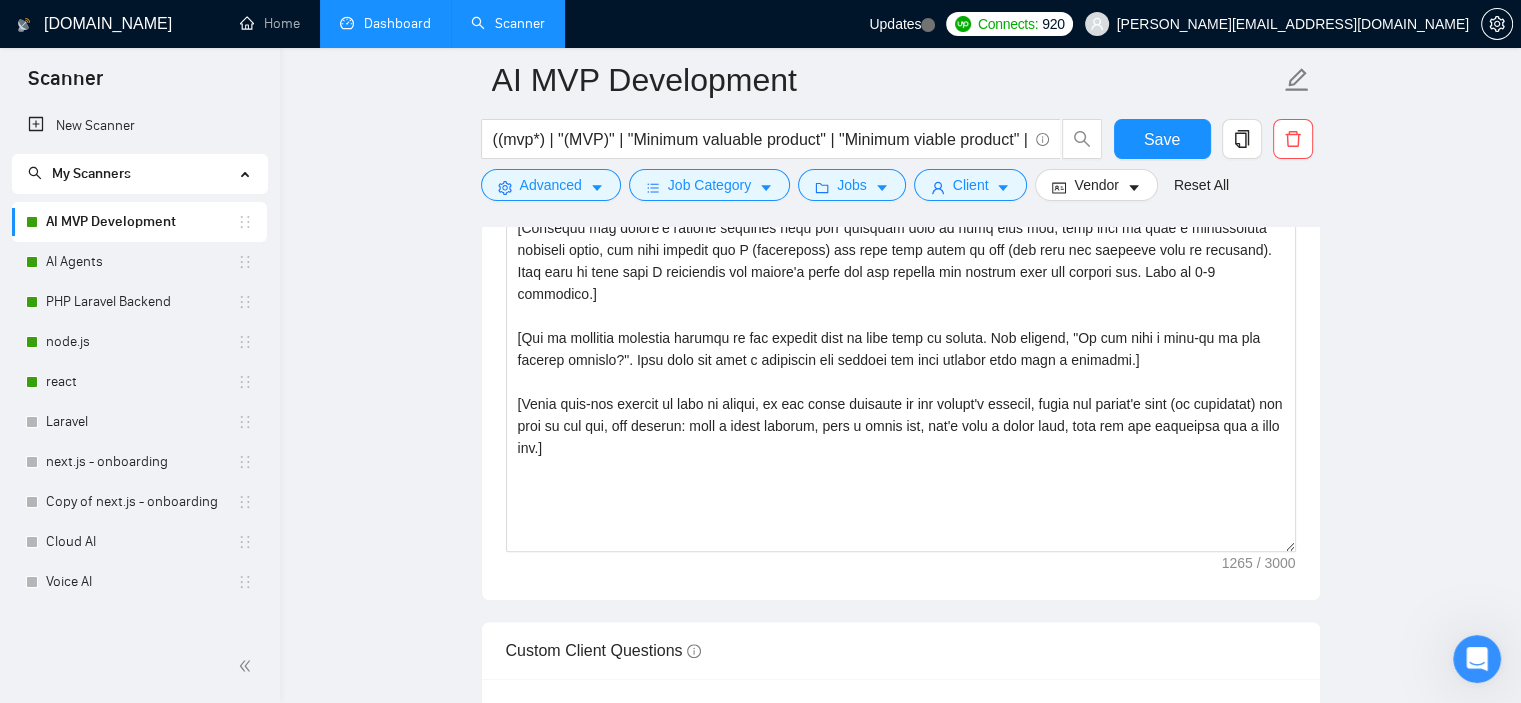 click on "Scanner" at bounding box center [140, 77] 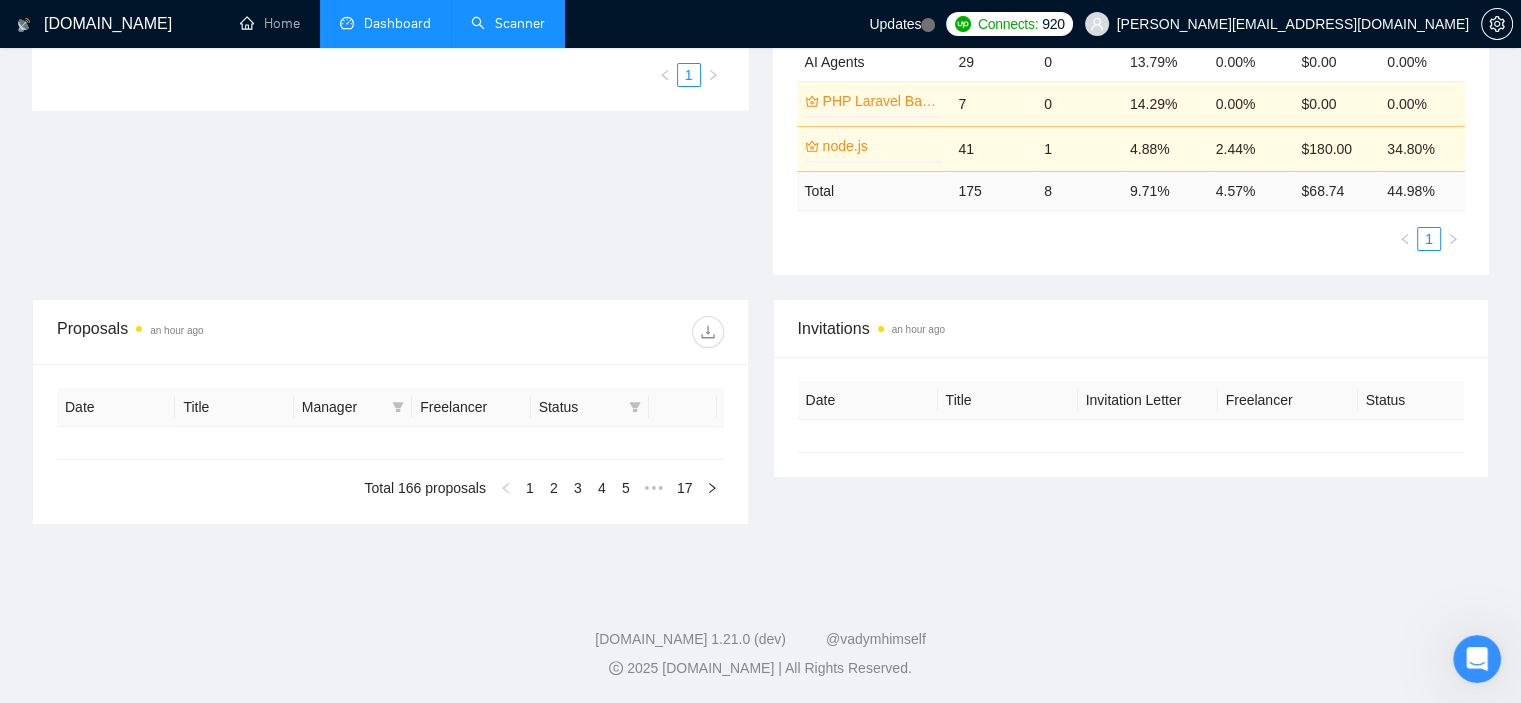 type on "2025-06-10" 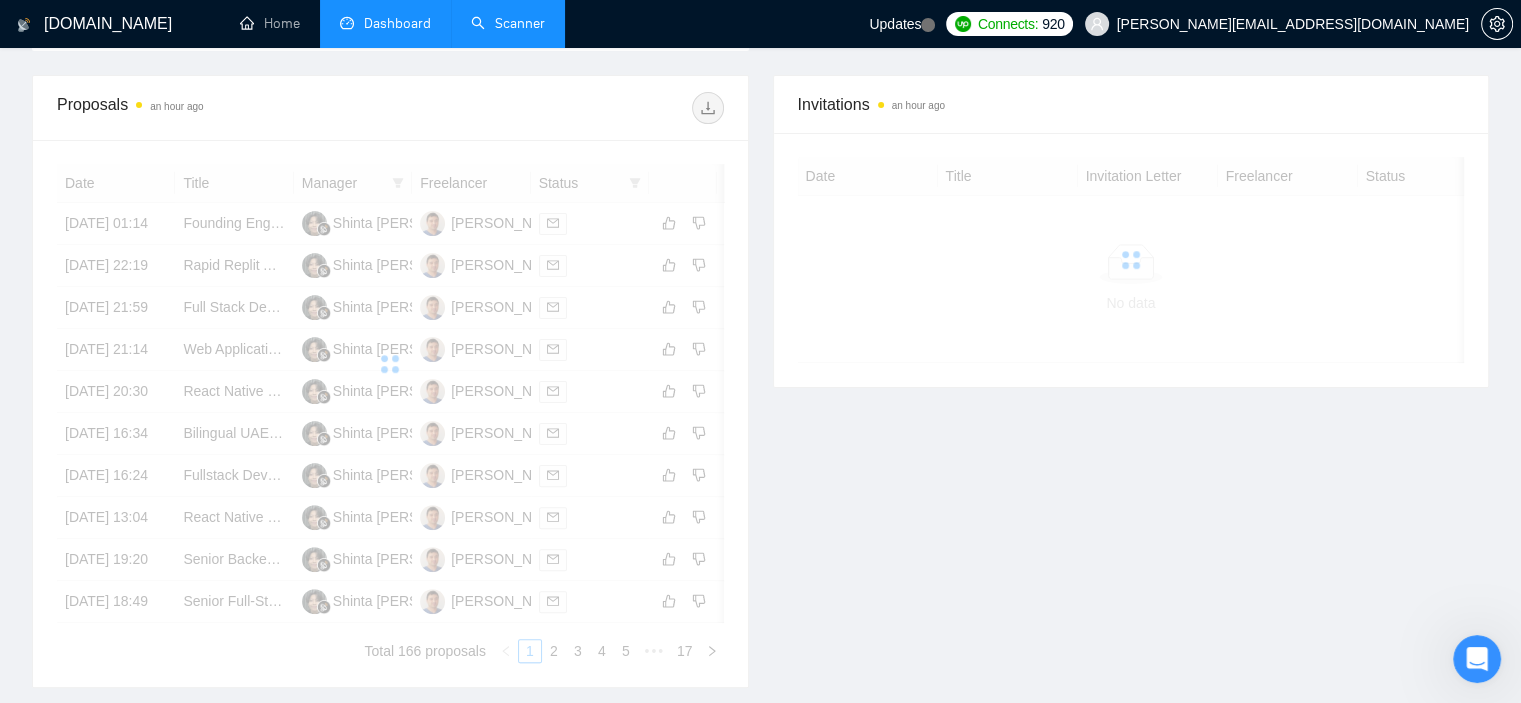 scroll, scrollTop: 0, scrollLeft: 0, axis: both 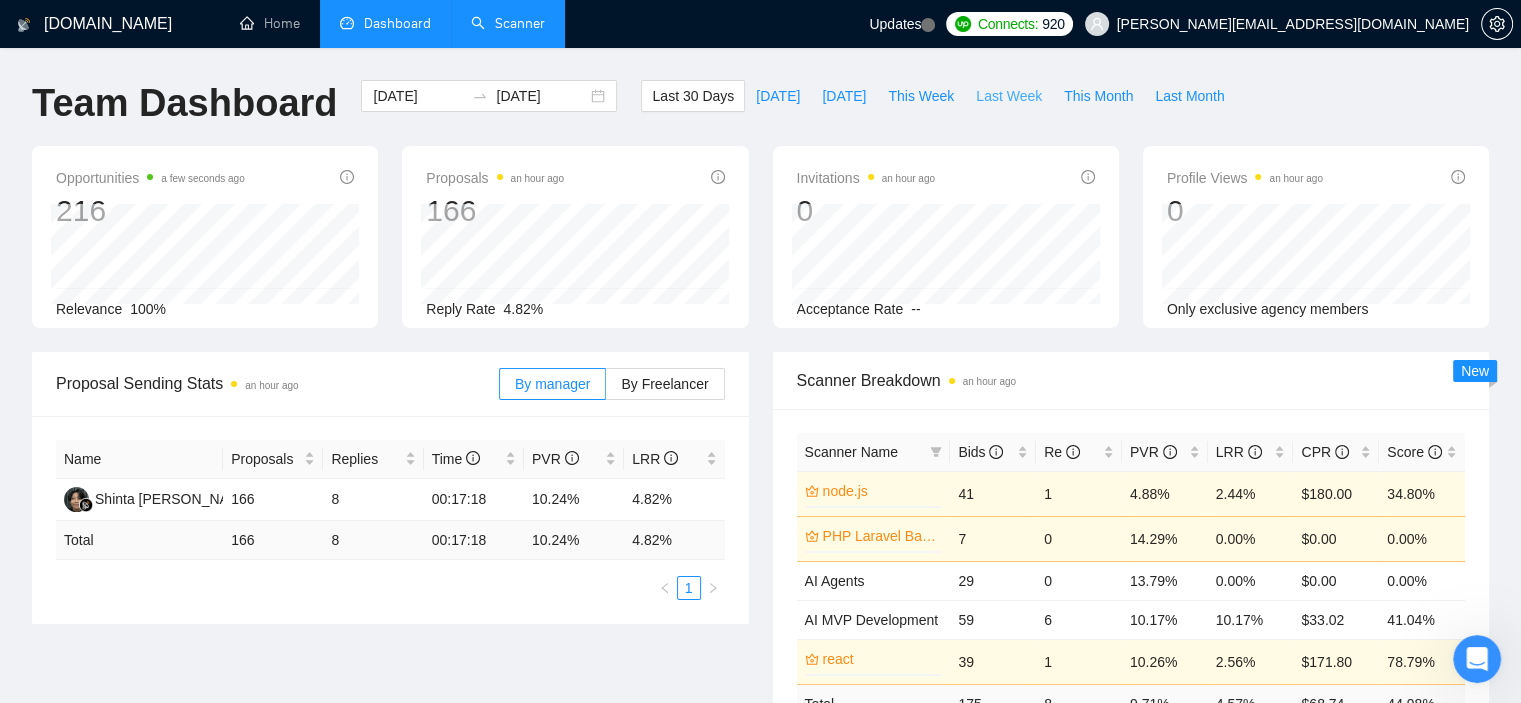 click on "Last Week" at bounding box center [1009, 96] 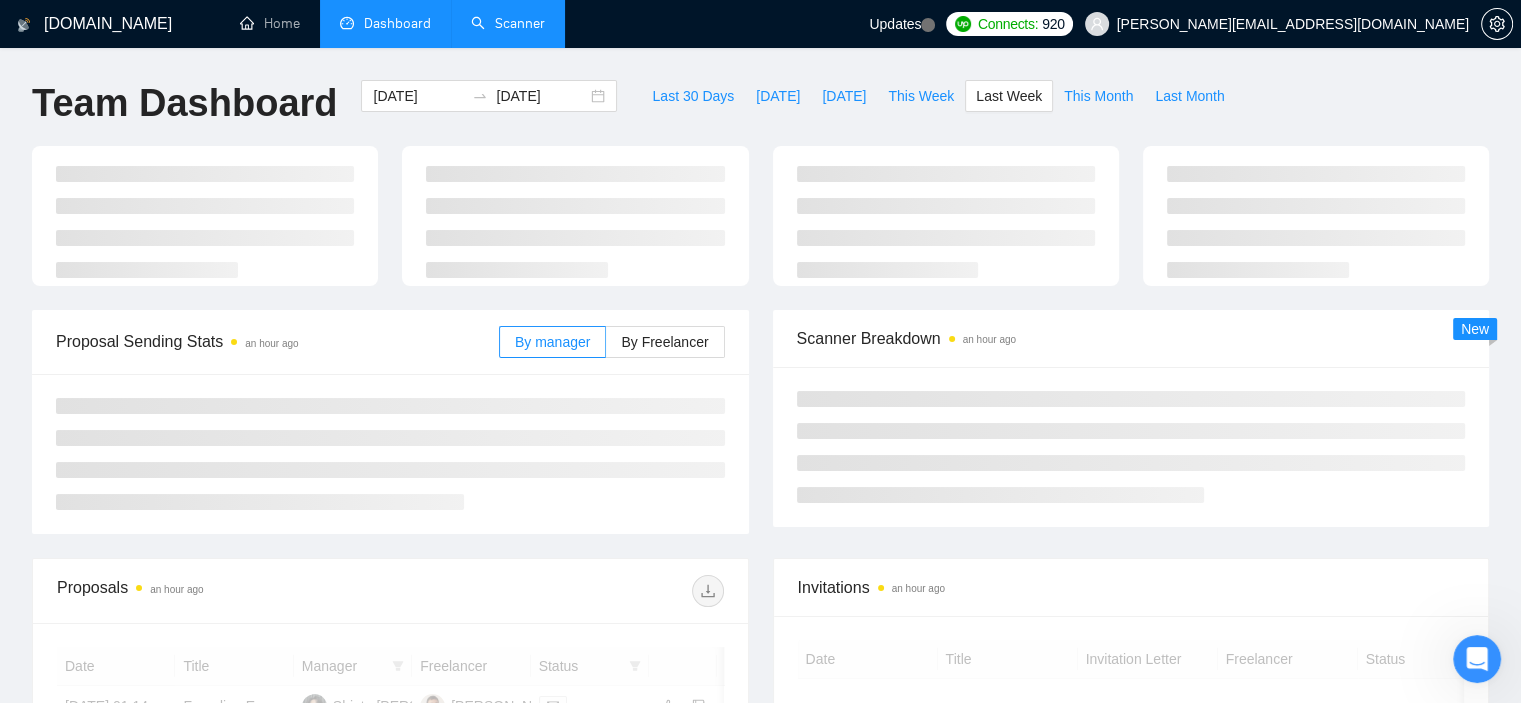 type on "2025-06-30" 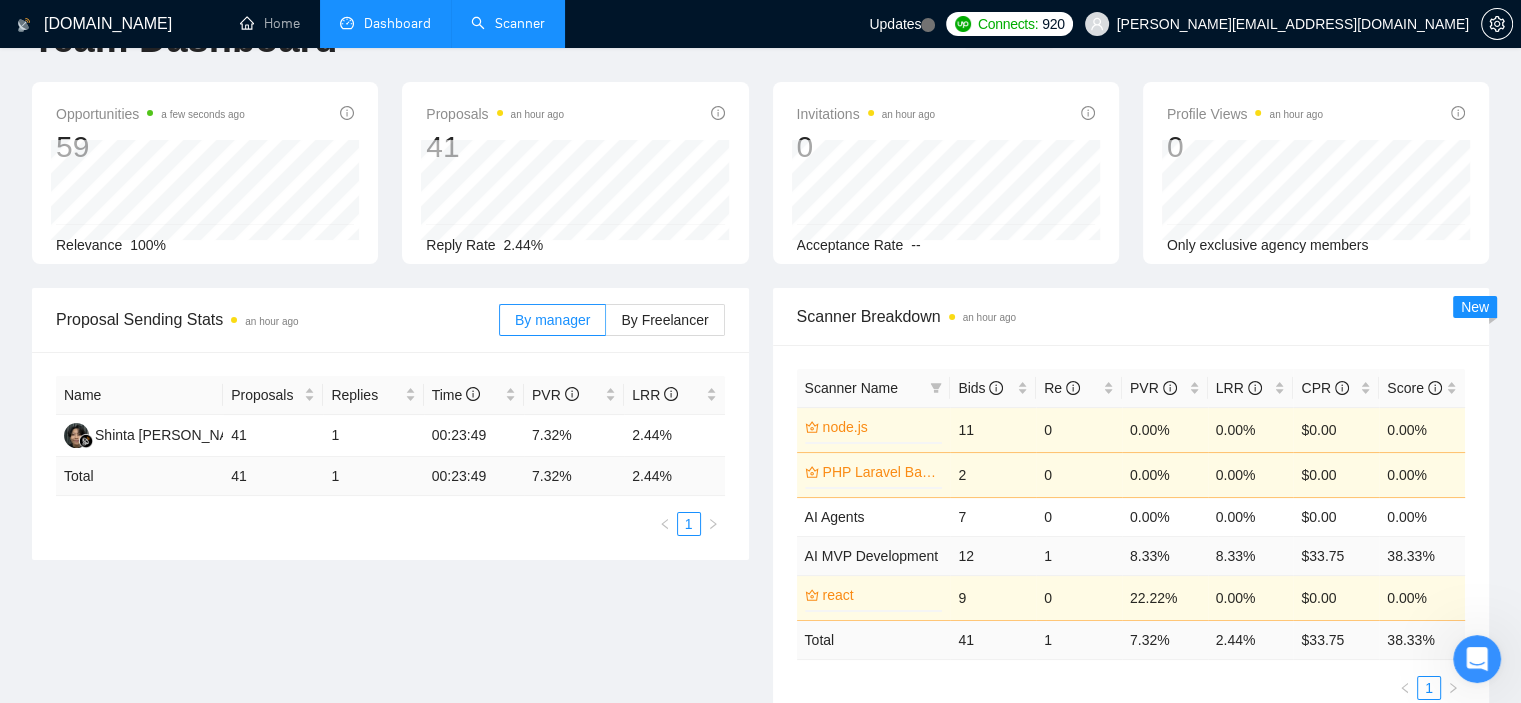 scroll, scrollTop: 0, scrollLeft: 0, axis: both 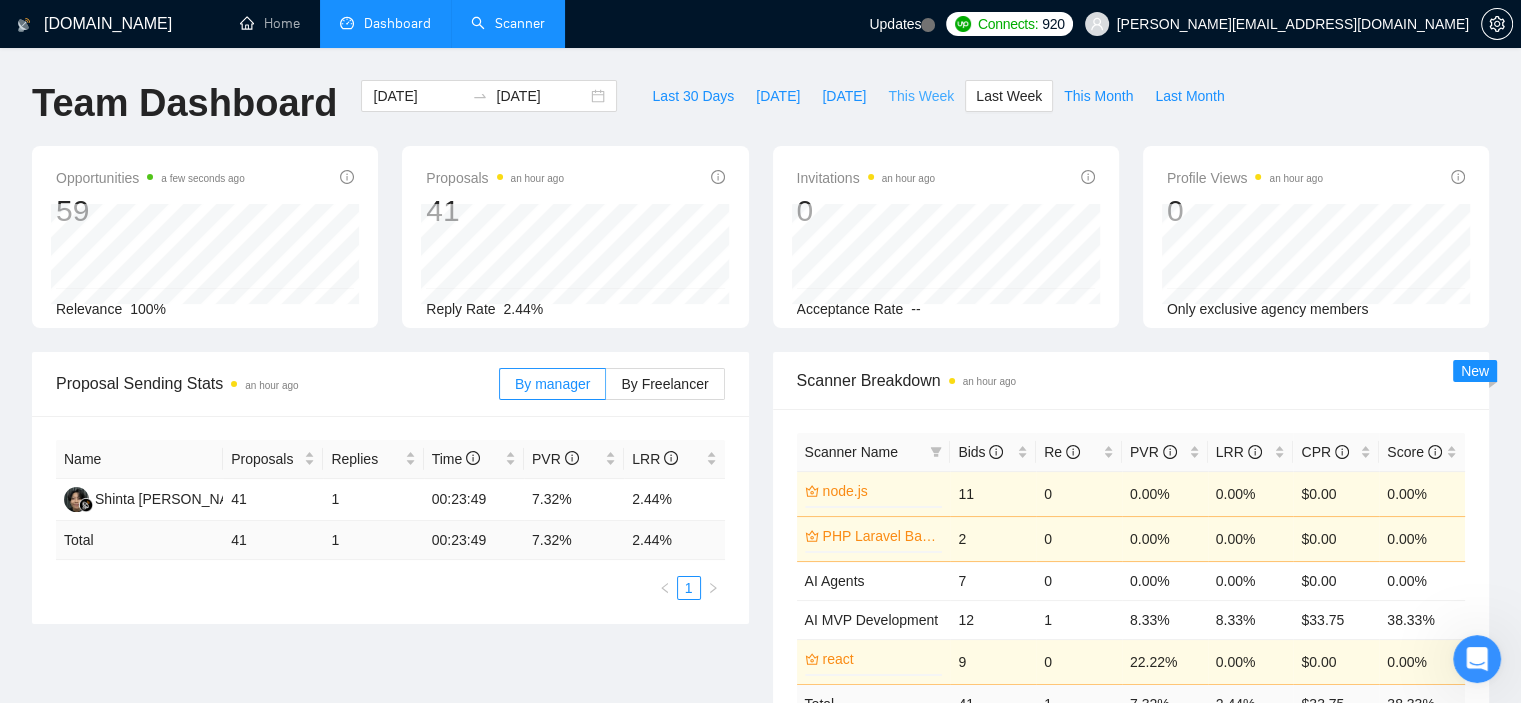 click on "This Week" at bounding box center [921, 96] 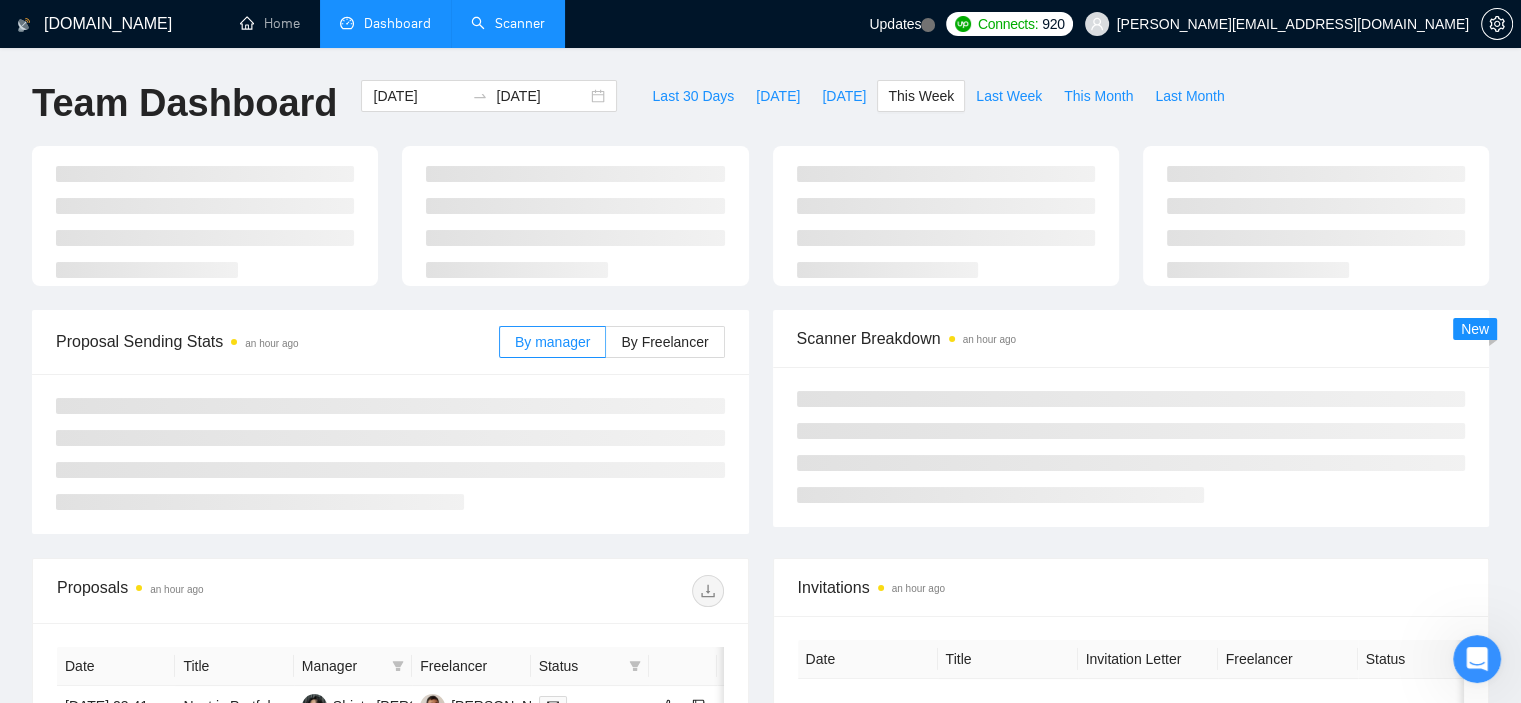 type on "2025-07-07" 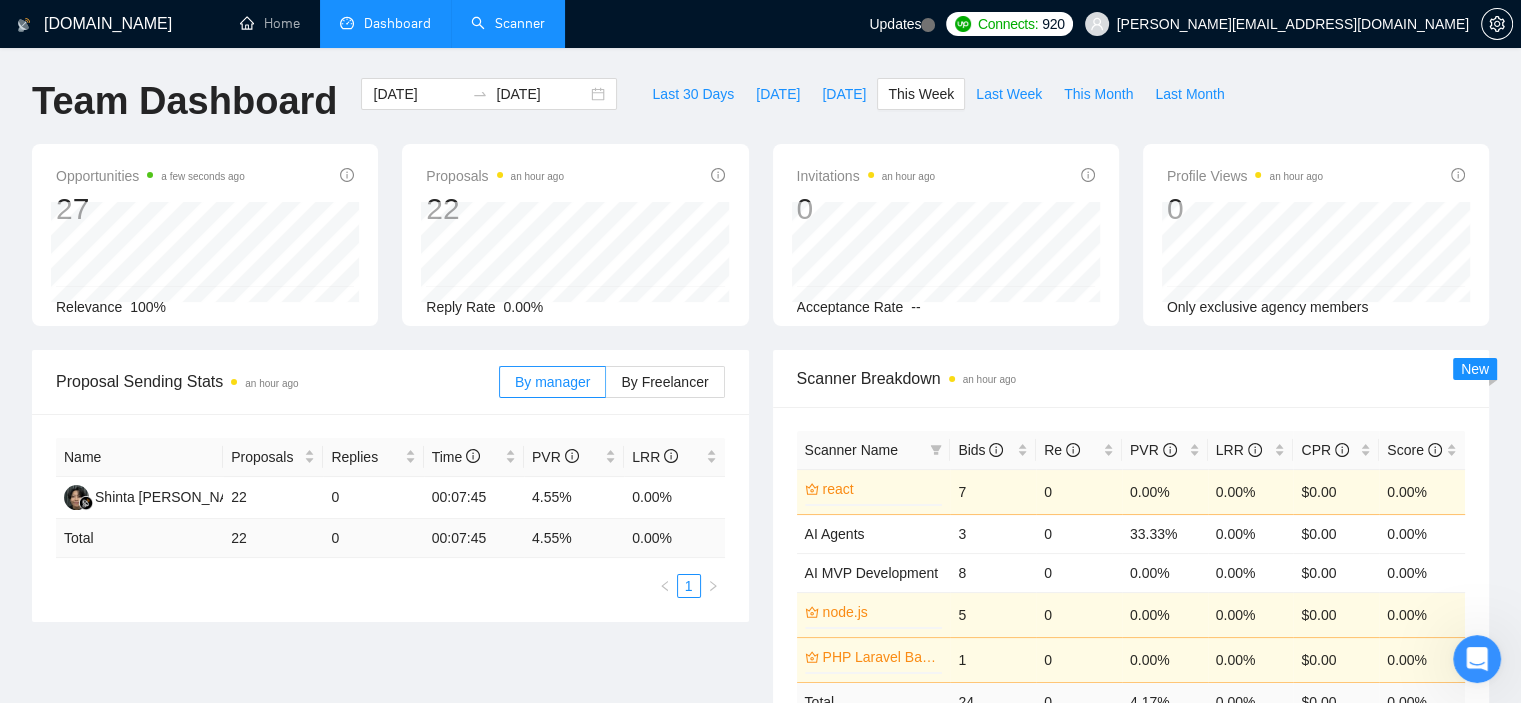 scroll, scrollTop: 0, scrollLeft: 0, axis: both 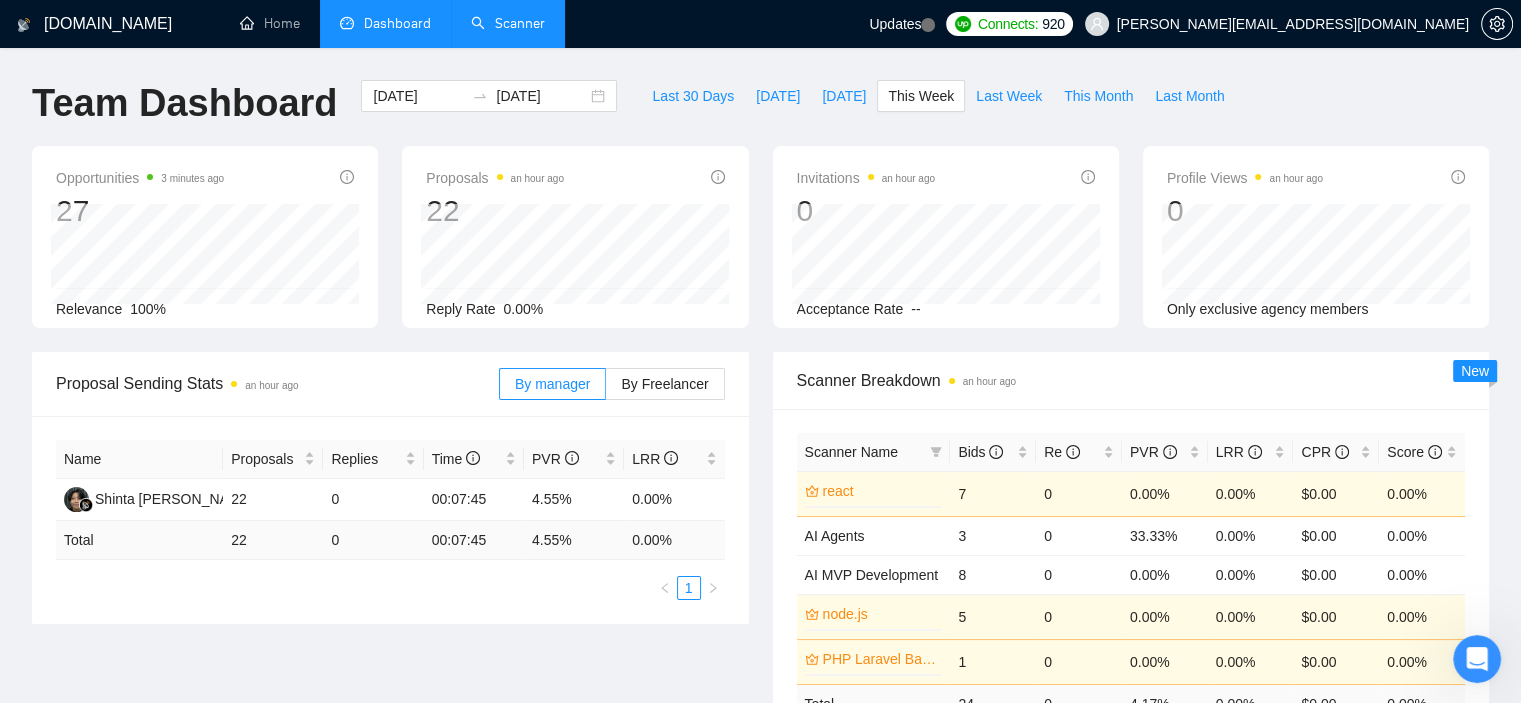 click on "Team Dashboard 2025-07-07 2025-07-13 Last 30 Days Today Yesterday This Week Last Week This Month Last Month" at bounding box center [760, 113] 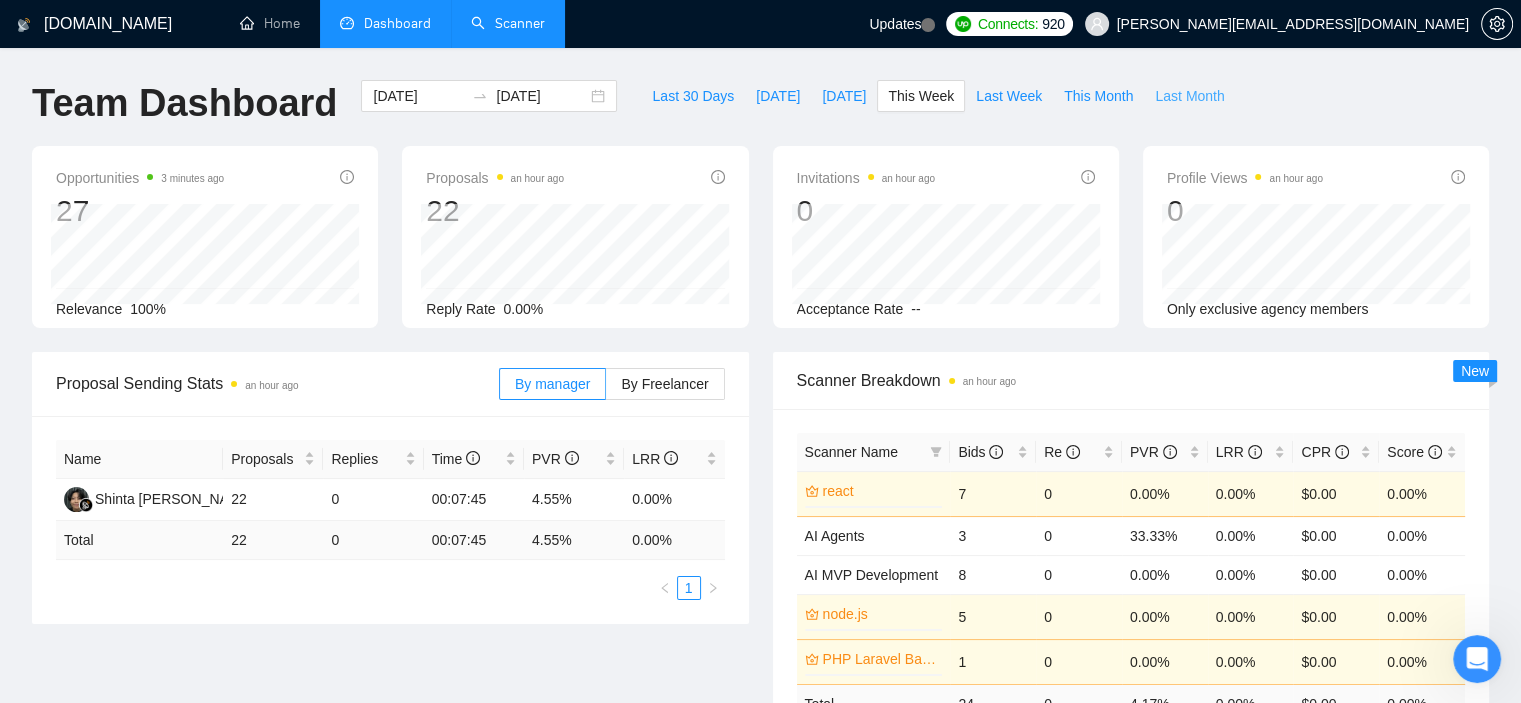 click on "Last Month" at bounding box center (1189, 96) 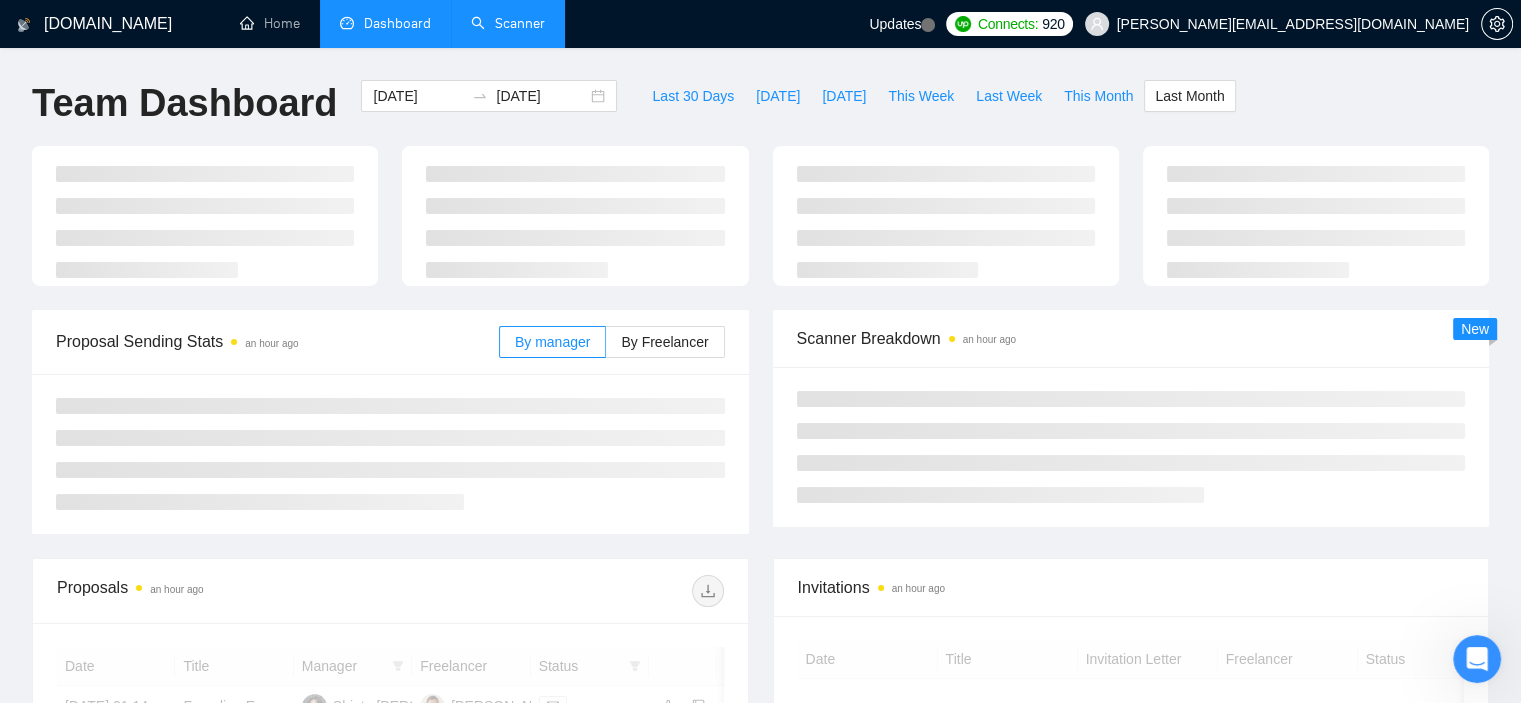 type on "2025-06-01" 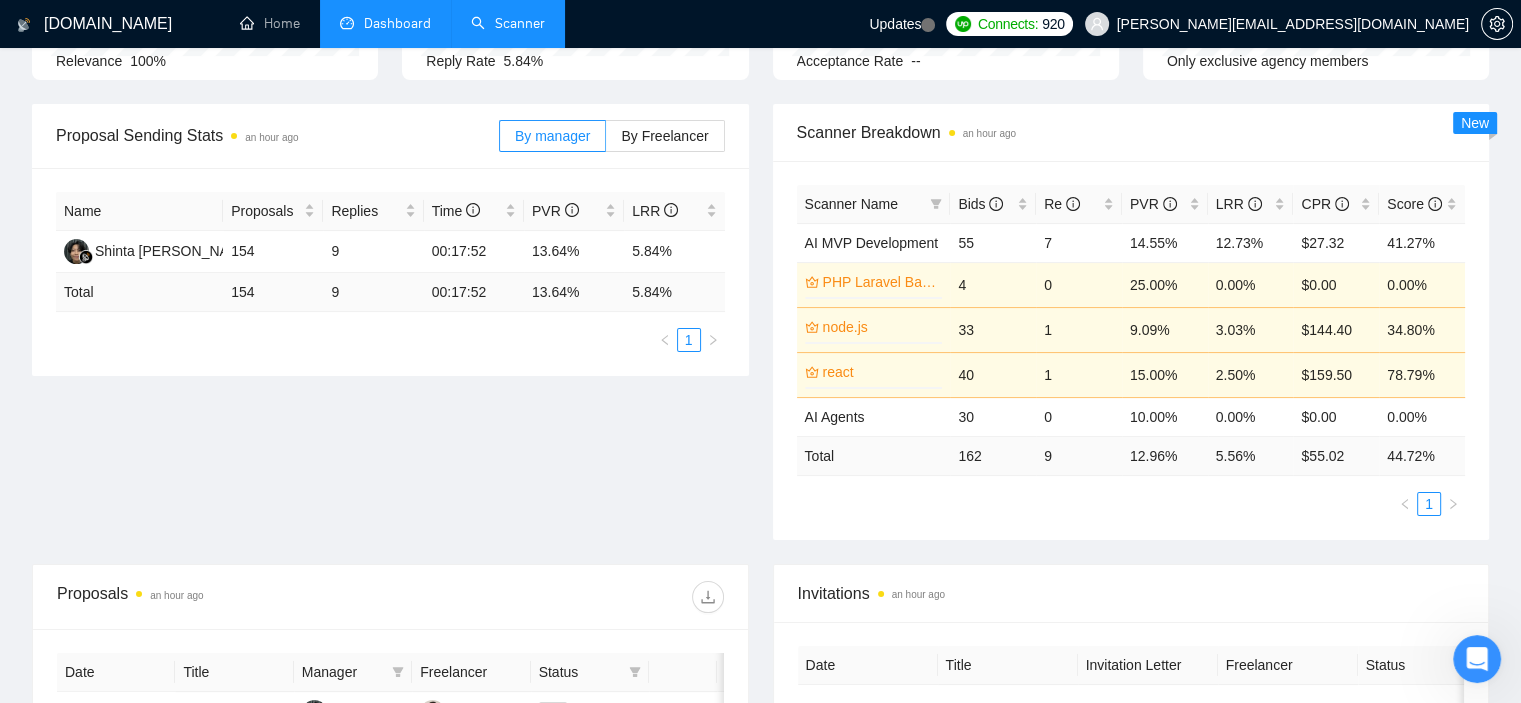 scroll, scrollTop: 250, scrollLeft: 0, axis: vertical 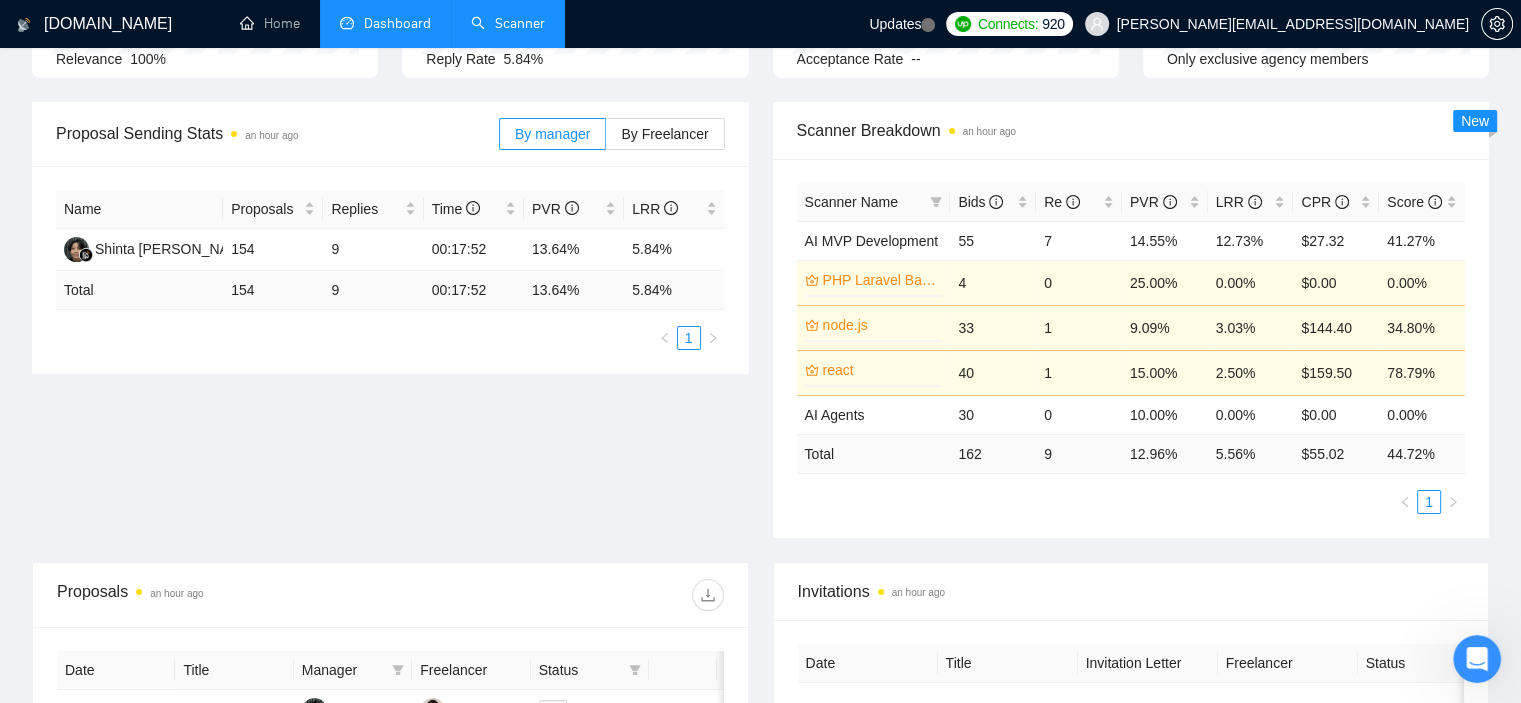 click on "Proposal Sending Stats an hour ago By manager By Freelancer Name Proposals Replies Time   PVR   LRR   Shinta  Surya Ningsih 154 9 00:17:52 13.64% 5.84% Total 154 9 00:17:52 13.64 % 5.84 % 1 Scanner Breakdown an hour ago Scanner Name Bids   Re   PVR   LRR   CPR   Score   AI MVP Development 55 7 14.55% 12.73% $27.32 41.27% PHP Laravel Backend 0% 4 0 25.00% 0.00% $0.00 0.00% node.js 0% 33 1 9.09% 3.03% $144.40 34.80% react 0% 40 1 15.00% 2.50% $159.50 78.79% AI Agents 30 0 10.00% 0.00% $0.00 0.00% Total 162 9 12.96 % 5.56 % $ 55.02 44.72 % 1 New" at bounding box center [760, 332] 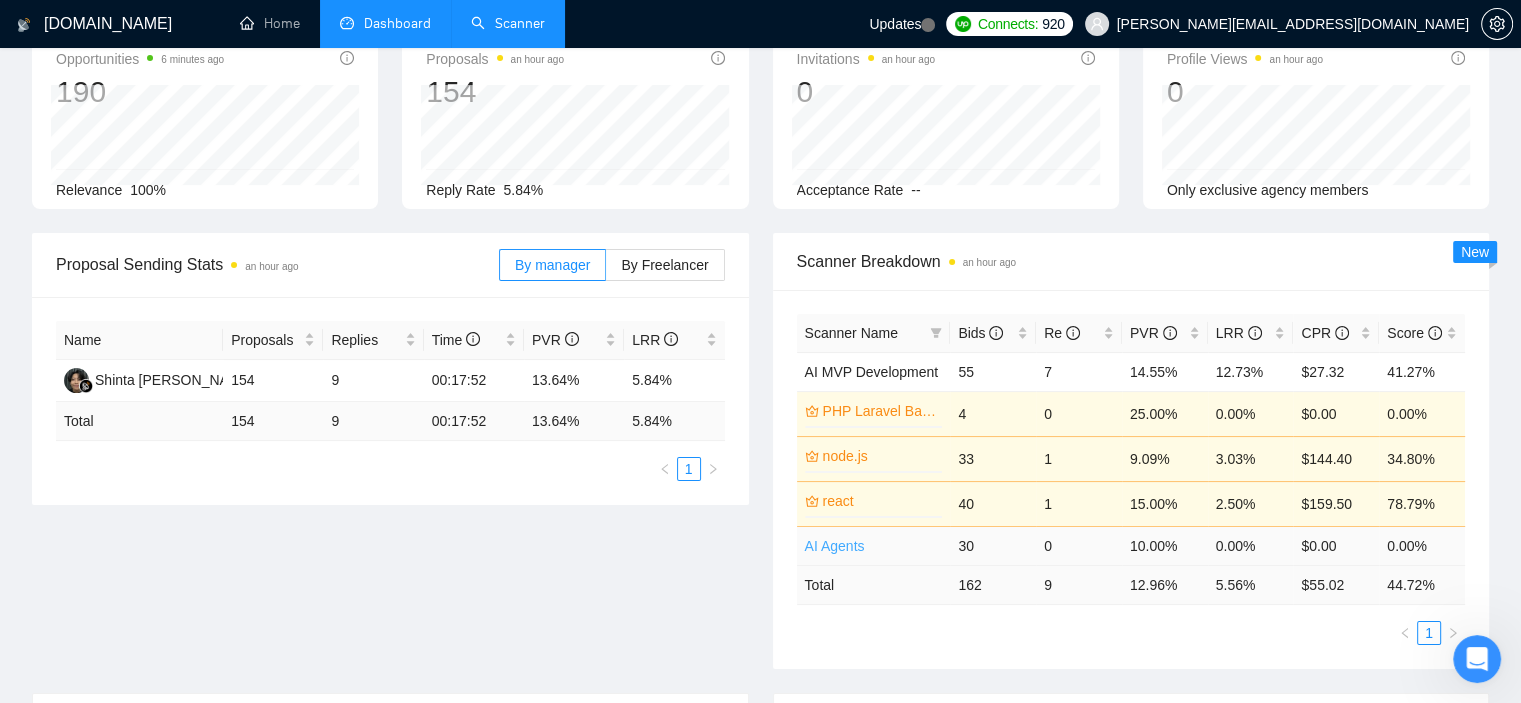 scroll, scrollTop: 120, scrollLeft: 0, axis: vertical 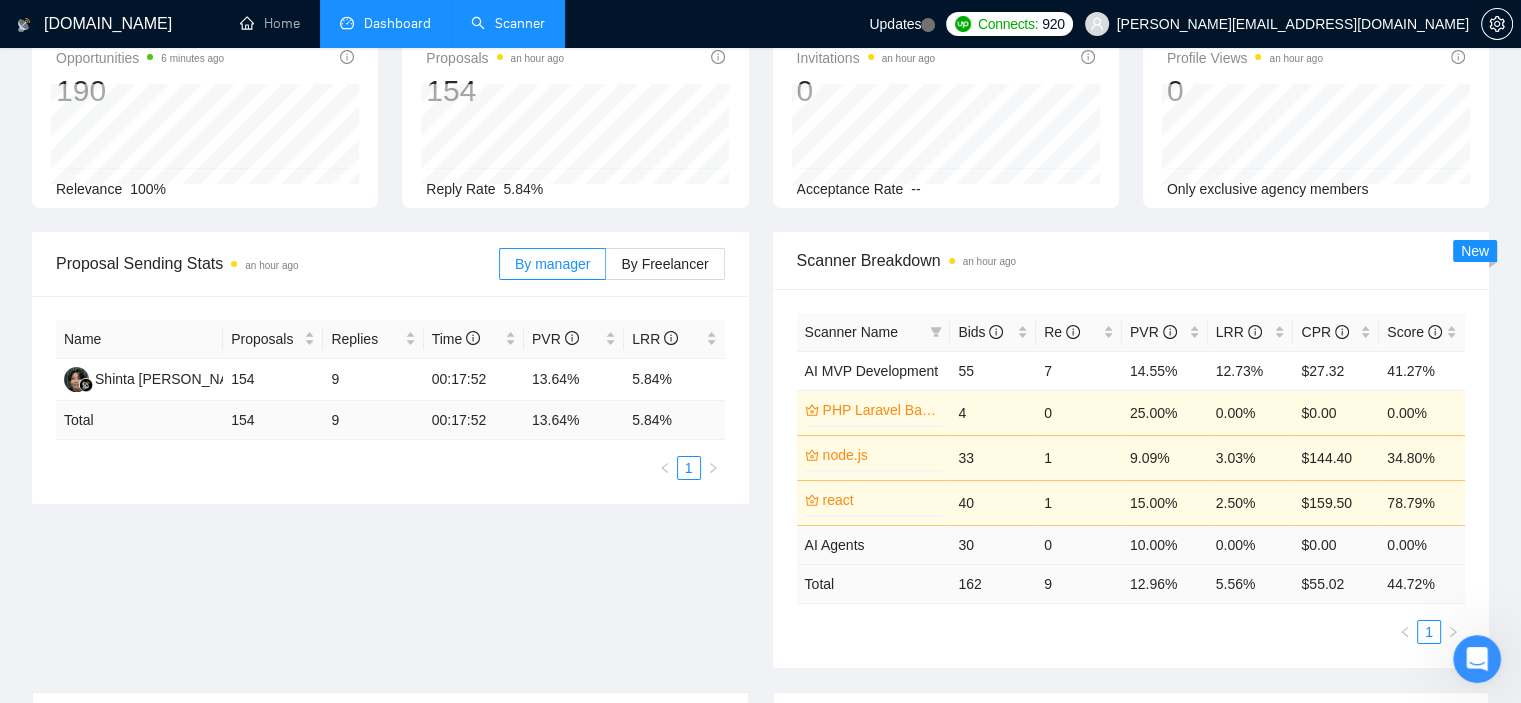 click on "AI Agents" at bounding box center (874, 544) 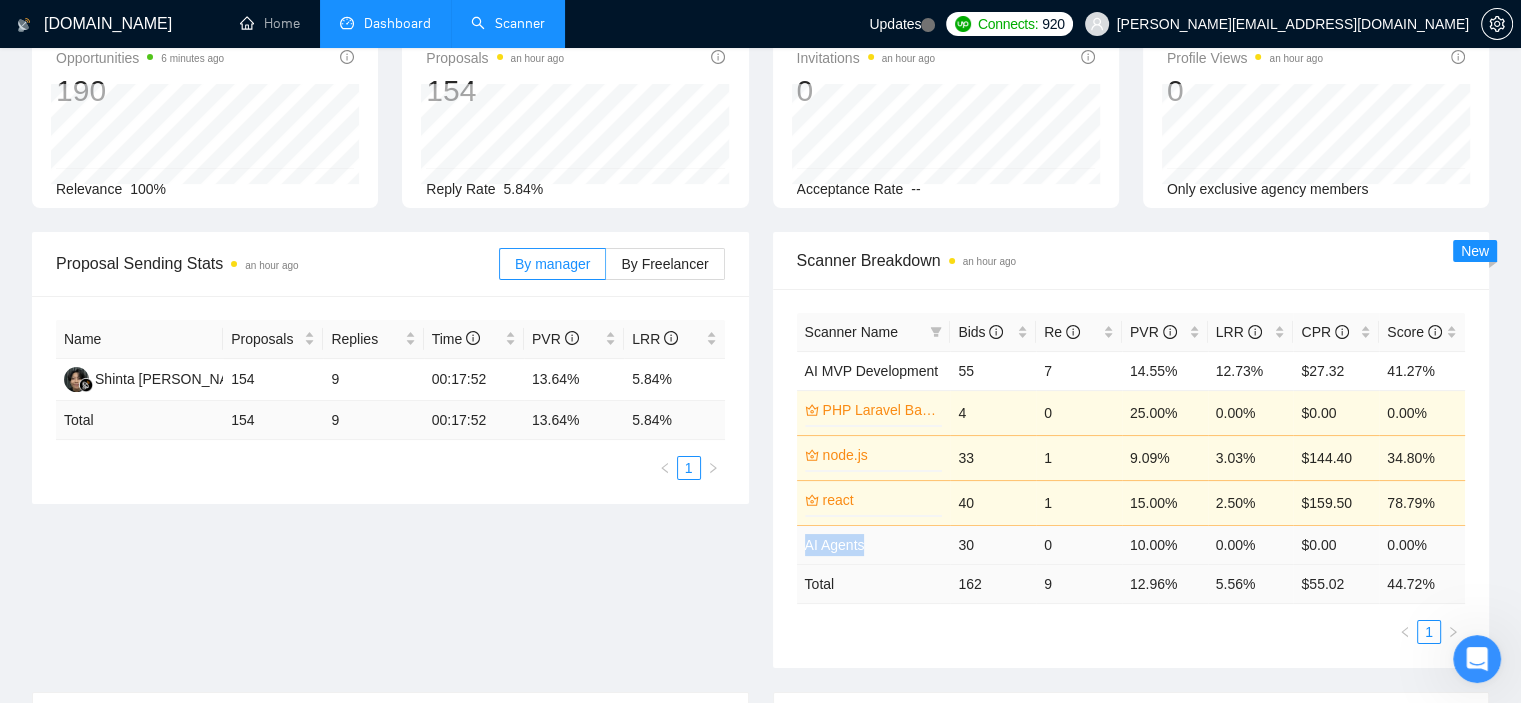 click on "AI Agents" at bounding box center [874, 544] 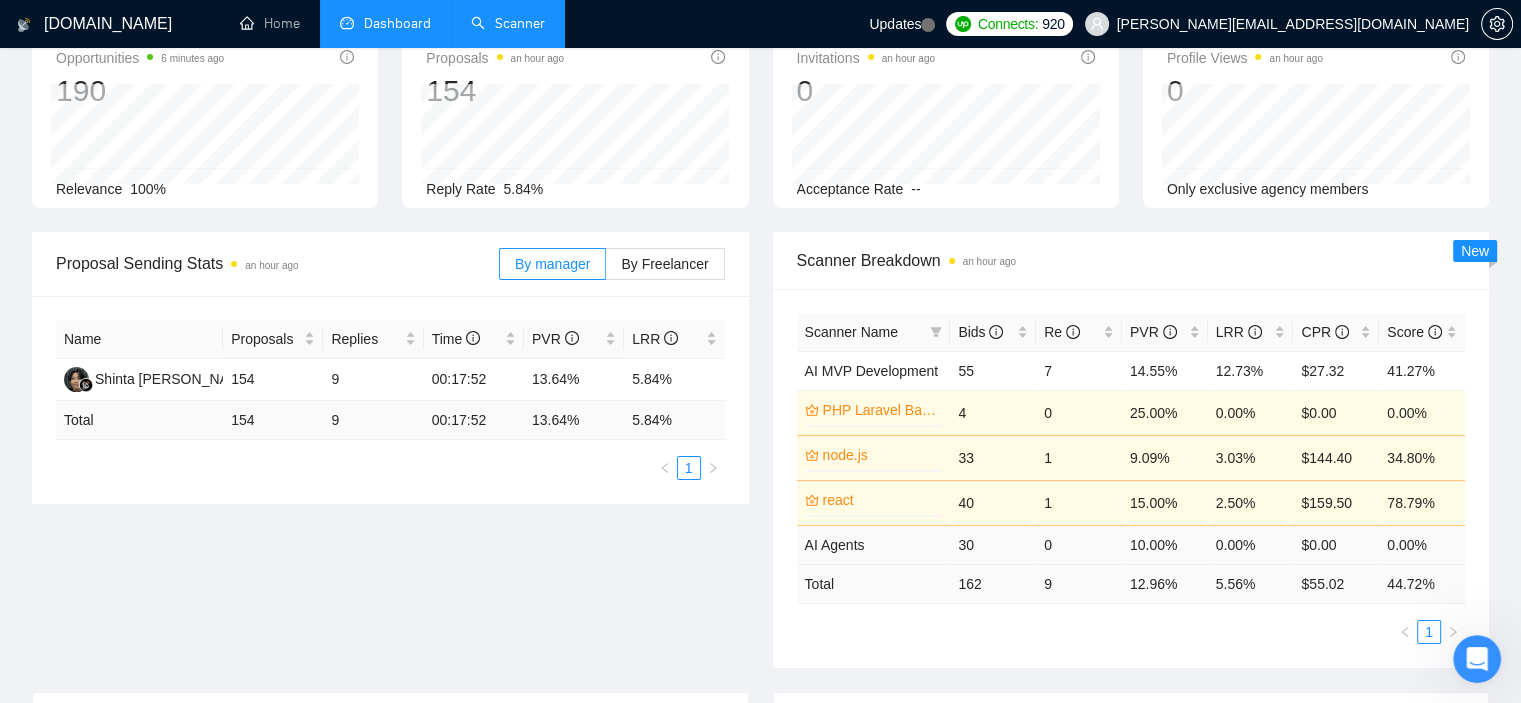 scroll, scrollTop: 0, scrollLeft: 0, axis: both 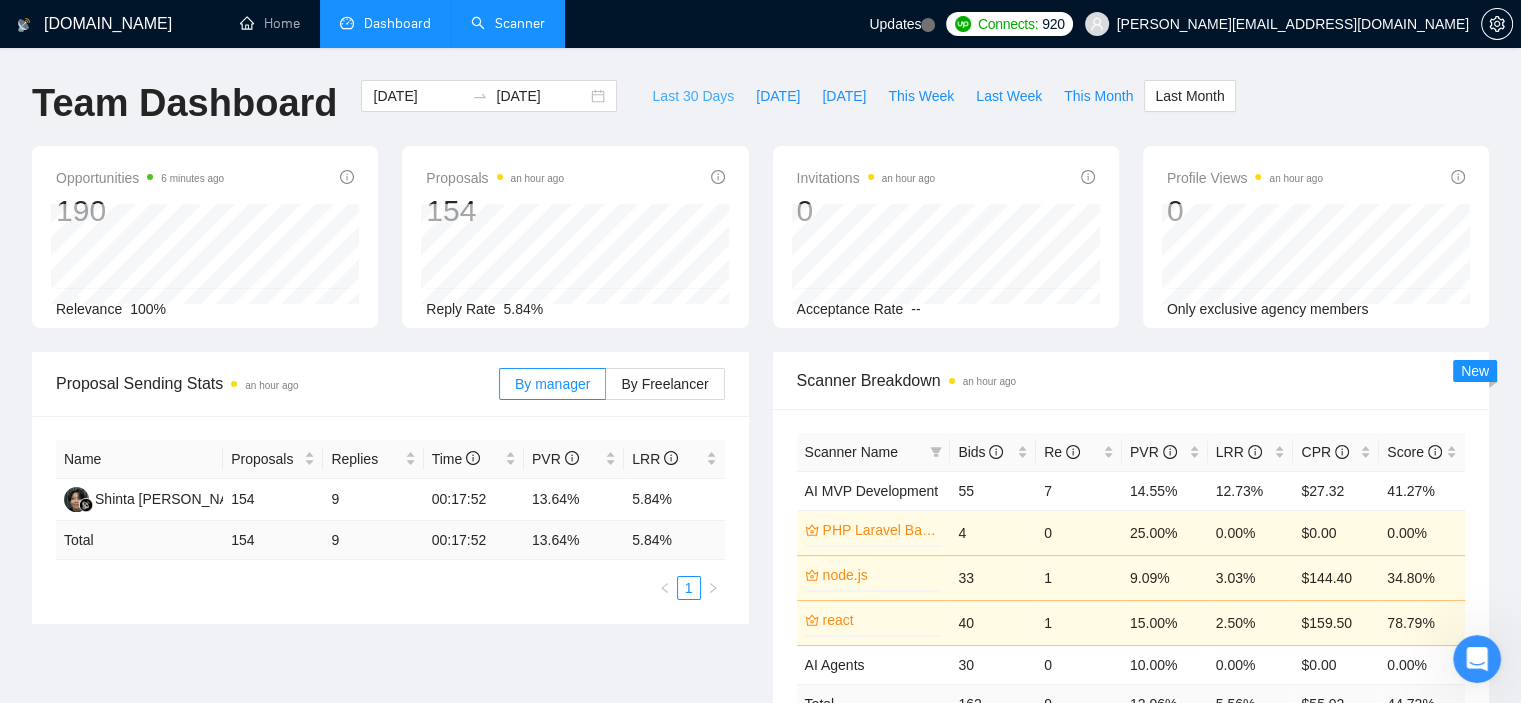 click on "Last 30 Days" at bounding box center (693, 96) 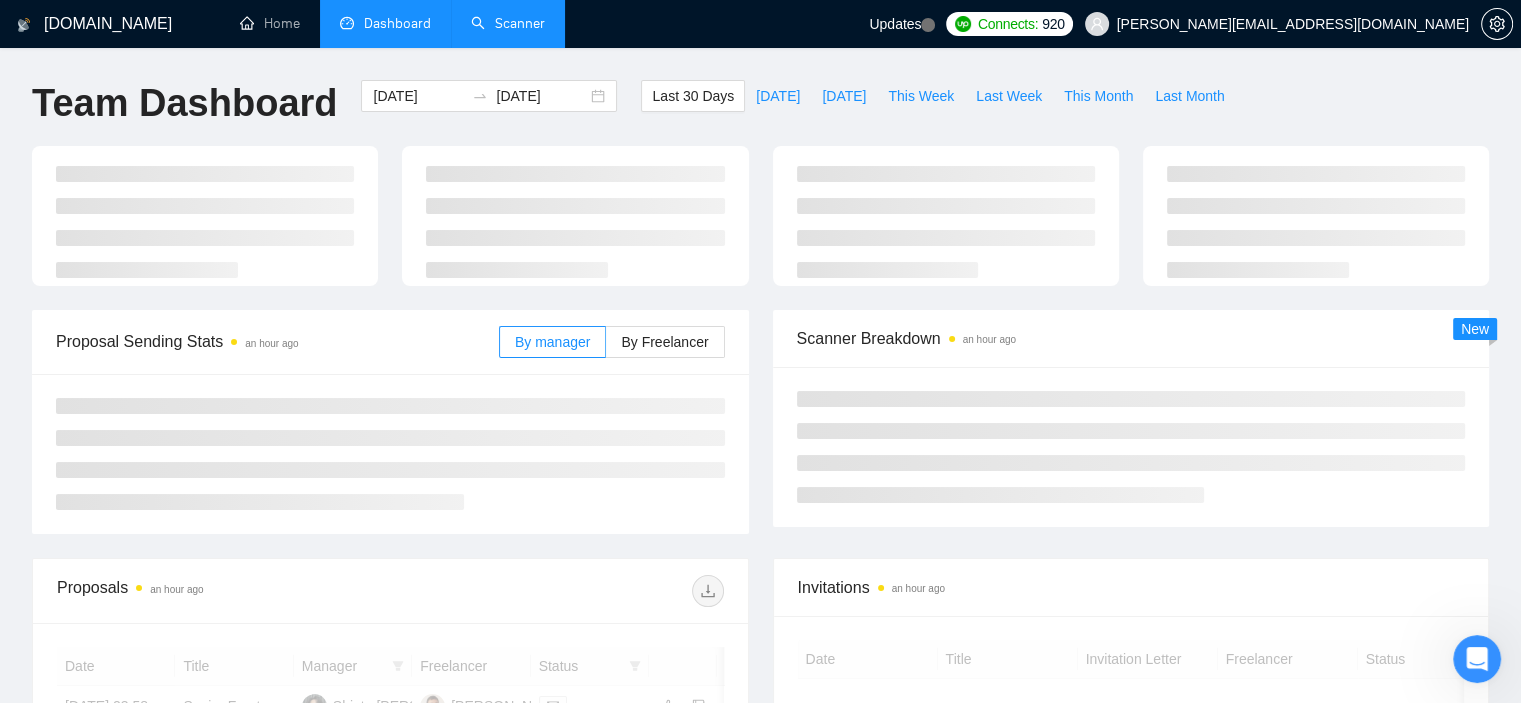 type on "2025-06-10" 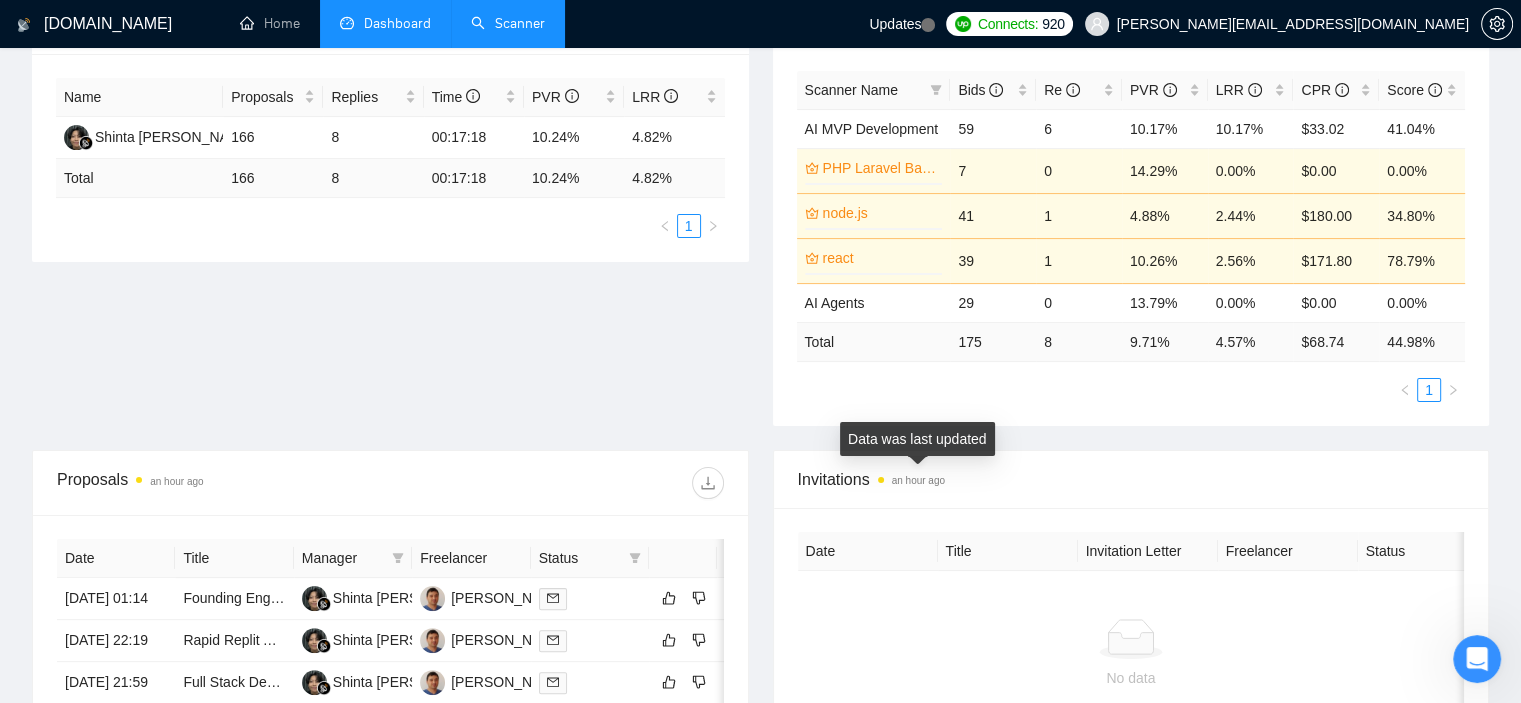 scroll, scrollTop: 360, scrollLeft: 0, axis: vertical 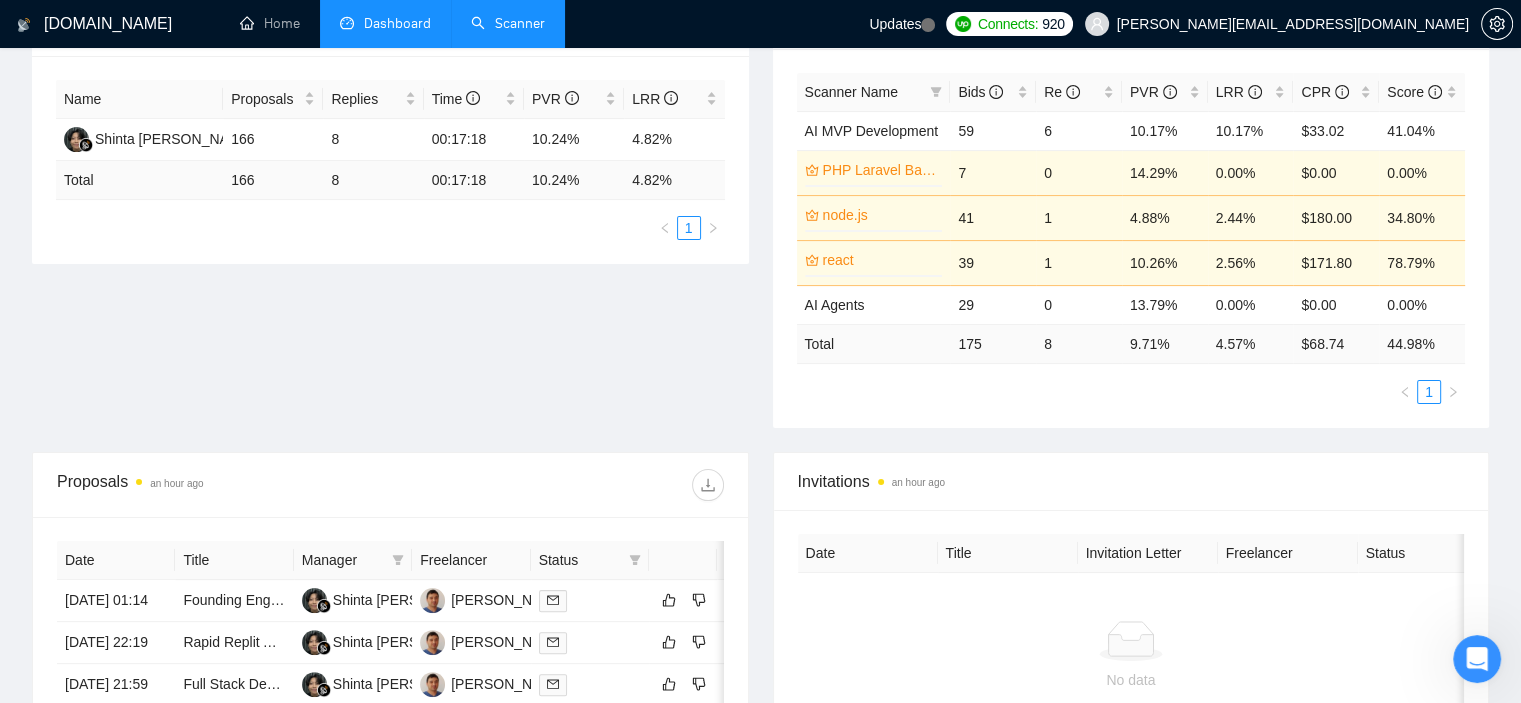 click on "Proposal Sending Stats an hour ago By manager By Freelancer Name Proposals Replies Time   PVR   LRR   Shinta  Surya Ningsih 166 8 00:17:18 10.24% 4.82% Total 166 8 00:17:18 10.24 % 4.82 % 1 Scanner Breakdown an hour ago Scanner Name Bids   Re   PVR   LRR   CPR   Score   AI MVP Development 59 6 10.17% 10.17% $33.02 41.04% PHP Laravel Backend 0% 7 0 14.29% 0.00% $0.00 0.00% node.js 0% 41 1 4.88% 2.44% $180.00 34.80% react 0% 39 1 10.26% 2.56% $171.80 78.79% AI Agents 29 0 13.79% 0.00% $0.00 0.00% Total 175 8 9.71 % 4.57 % $ 68.74 44.98 % 1 New" at bounding box center [760, 222] 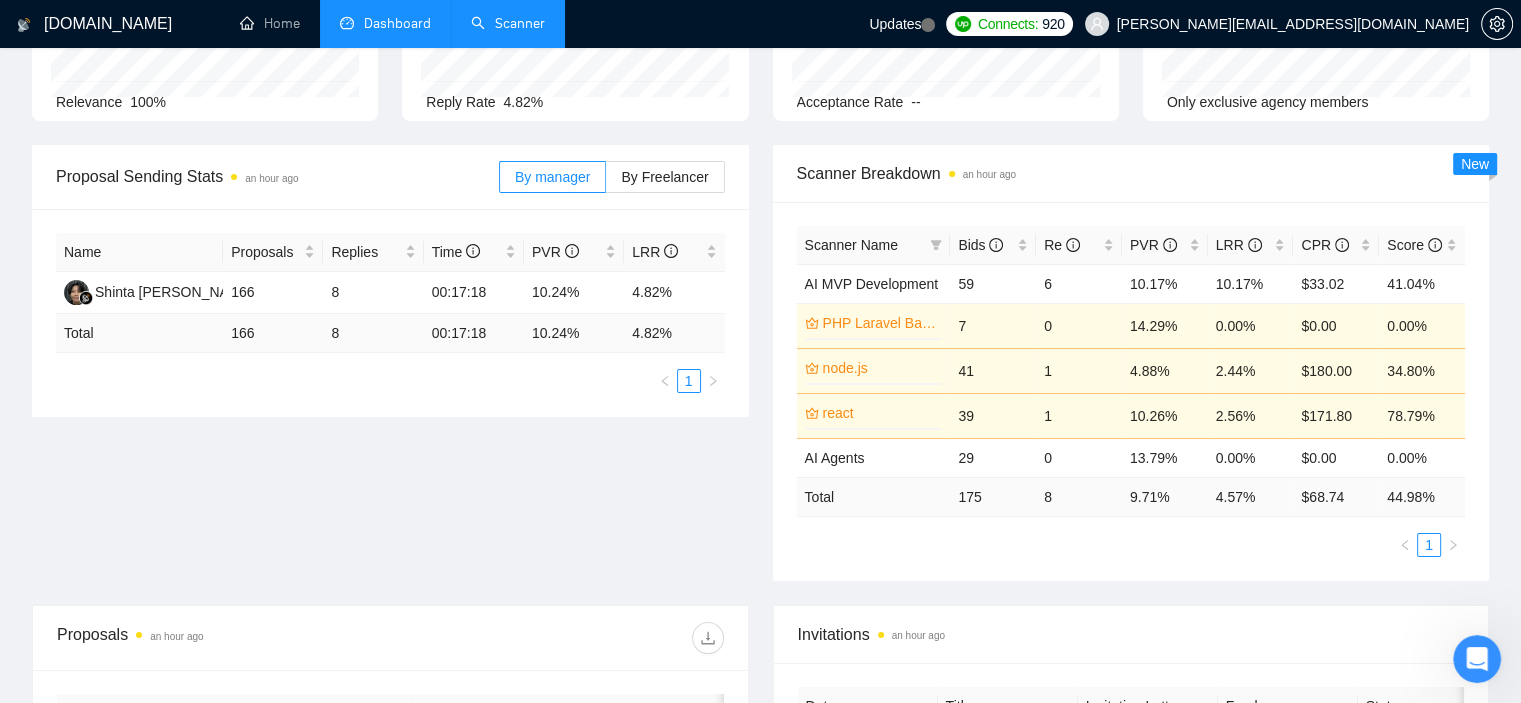 scroll, scrollTop: 0, scrollLeft: 0, axis: both 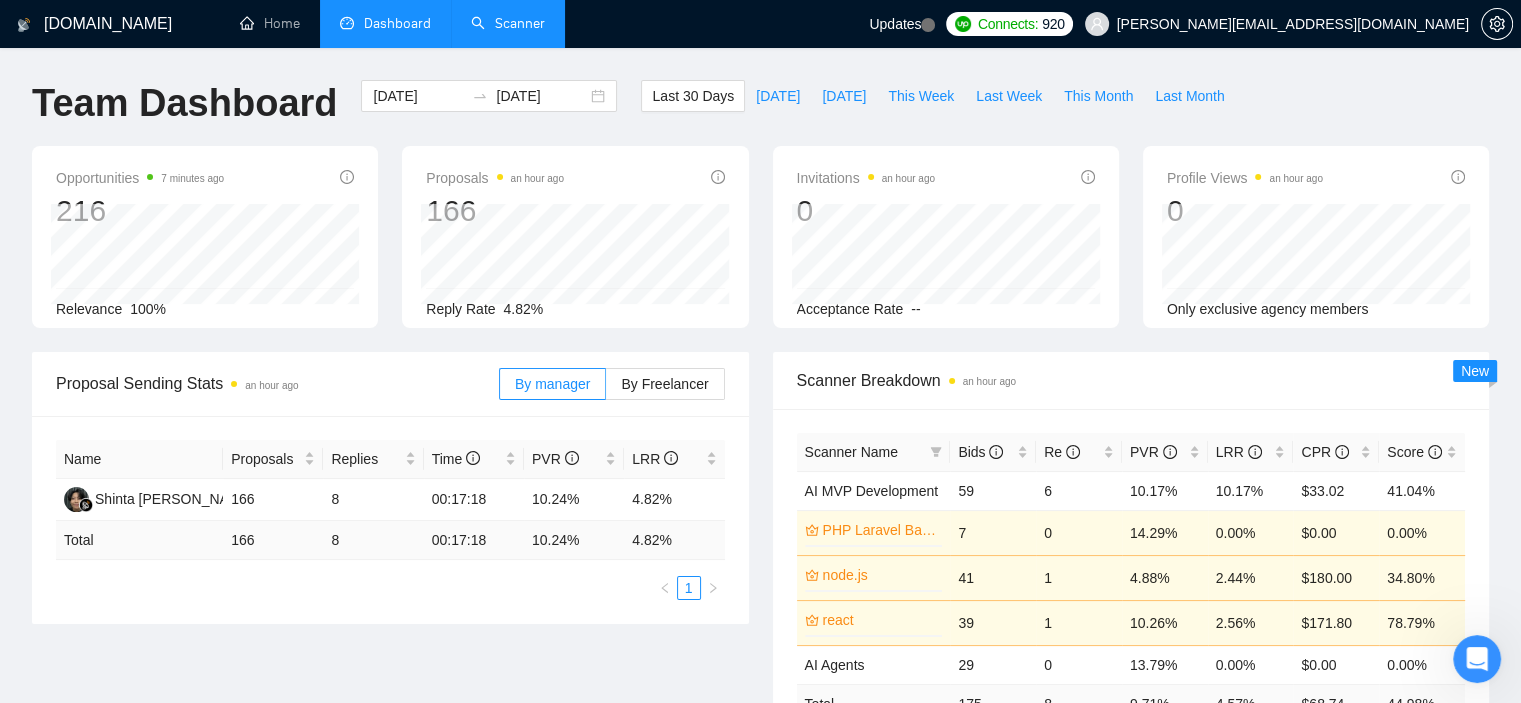 click on "Scanner" at bounding box center (508, 23) 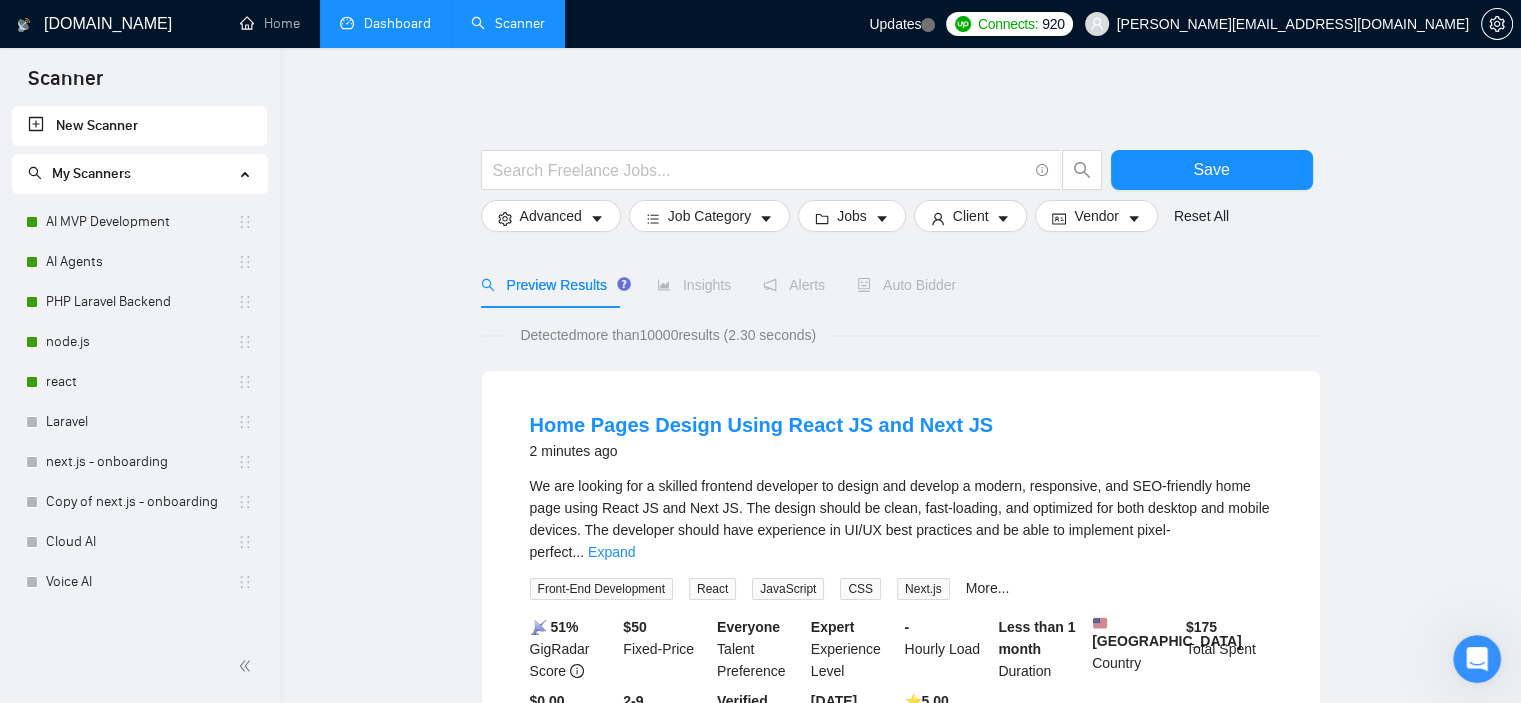 click on "Save Advanced   Job Category   Jobs   Client   Vendor   Reset All Preview Results Insights Alerts Auto Bidder Detected  more than   10000  results   (2.30 seconds) Home Pages Design Using React JS and Next JS 2 minutes ago We are looking for a skilled frontend developer to design and develop a modern, responsive, and SEO-friendly home page using React JS and Next JS. The design should be clean, fast-loading, and optimized for both desktop and mobile devices. The developer should have experience in UI/UX best practices and be able to implement pixel-perfect  ... Expand Front-End Development React JavaScript CSS Next.js More... 📡   51% GigRadar Score   $ 50 Fixed-Price Everyone Talent Preference Expert Experience Level - Hourly Load Less than 1 month Duration   United States Country $ 175 Total Spent $0.00 Avg Rate Paid 2-9 Company Size Verified Payment Verified Mar, 2025 Member Since ⭐️  5.00 Client Feedback Graphic Designer Needed for Course PDF Creation 2 minutes ago ... Expand Graphic Design 📡" at bounding box center [900, 1349] 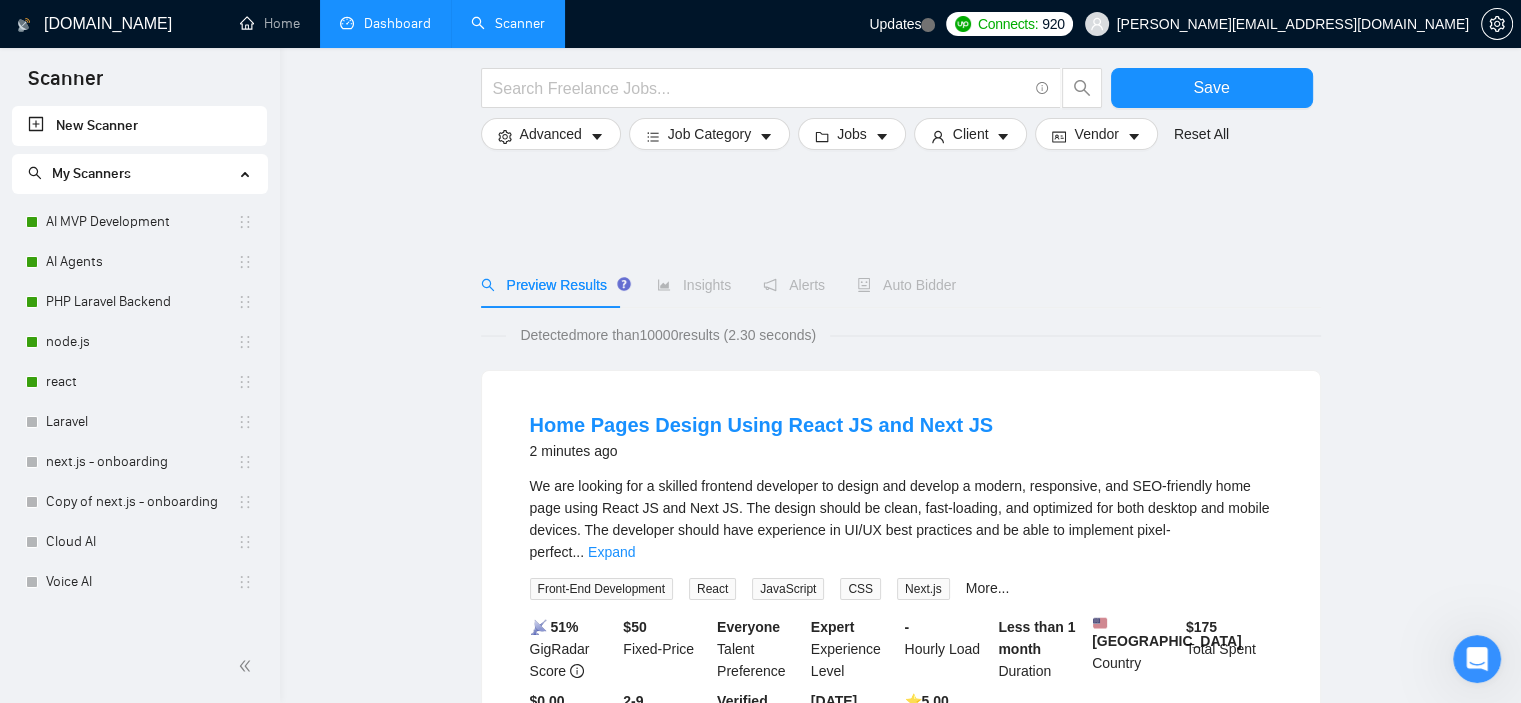 scroll, scrollTop: 518, scrollLeft: 0, axis: vertical 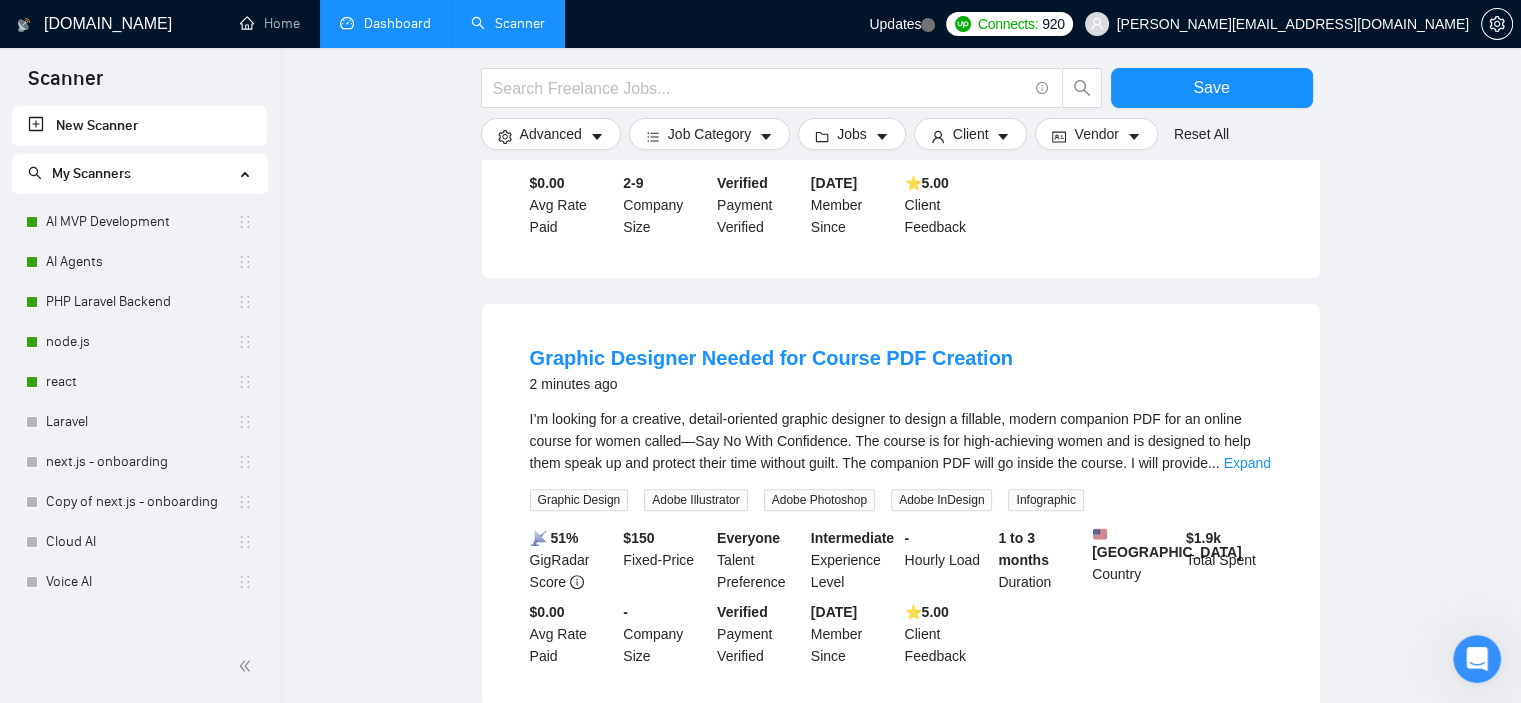click on "Save Advanced   Job Category   Jobs   Client   Vendor   Reset All Preview Results Insights Alerts Auto Bidder Detected  more than   10000  results   (2.30 seconds) Home Pages Design Using React JS and Next JS 2 minutes ago We are looking for a skilled frontend developer to design and develop a modern, responsive, and SEO-friendly home page using React JS and Next JS. The design should be clean, fast-loading, and optimized for both desktop and mobile devices. The developer should have experience in UI/UX best practices and be able to implement pixel-perfect  ... Expand Front-End Development React JavaScript CSS Next.js More... 📡   51% GigRadar Score   $ 50 Fixed-Price Everyone Talent Preference Expert Experience Level - Hourly Load Less than 1 month Duration   United States Country $ 175 Total Spent $0.00 Avg Rate Paid 2-9 Company Size Verified Payment Verified Mar, 2025 Member Since ⭐️  5.00 Client Feedback Graphic Designer Needed for Course PDF Creation 2 minutes ago ... Expand Graphic Design 📡" at bounding box center (900, 831) 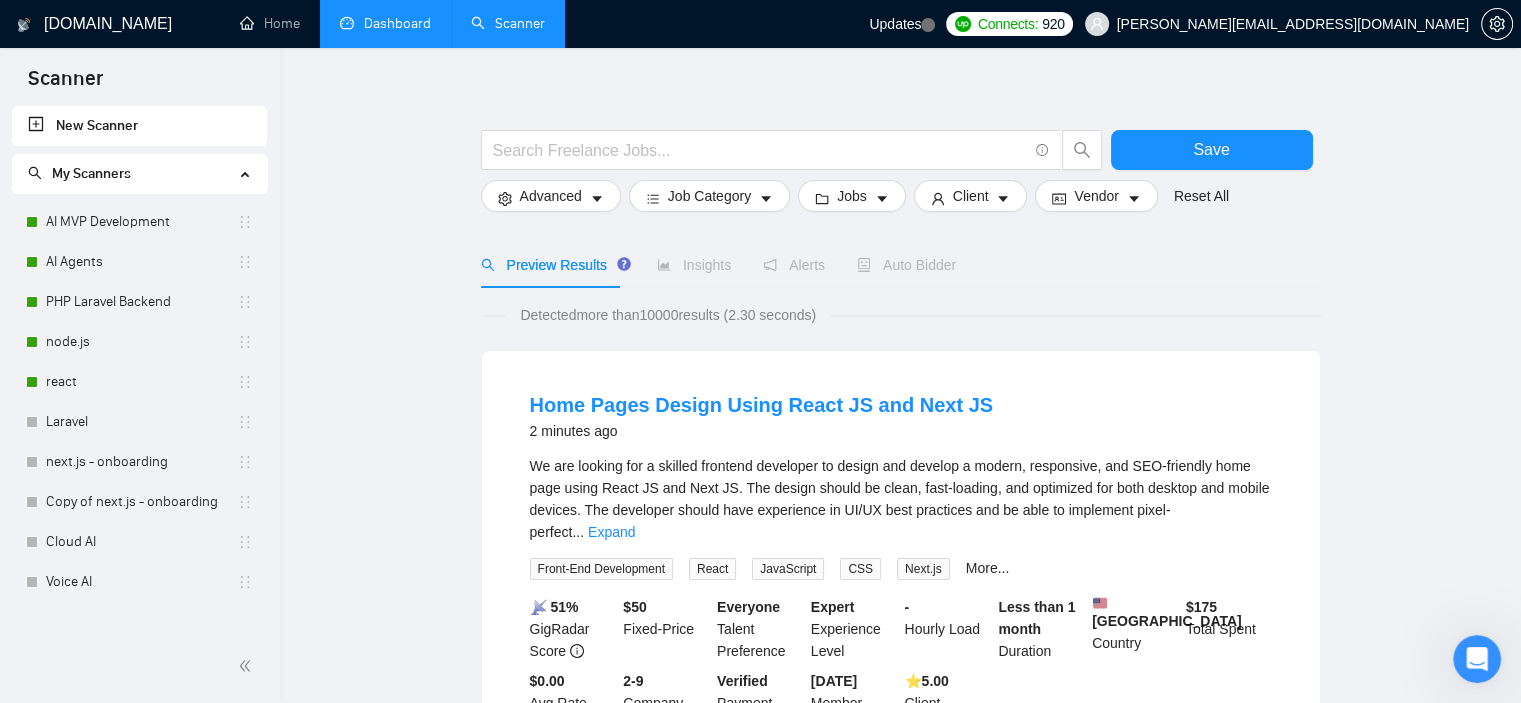 scroll, scrollTop: 0, scrollLeft: 0, axis: both 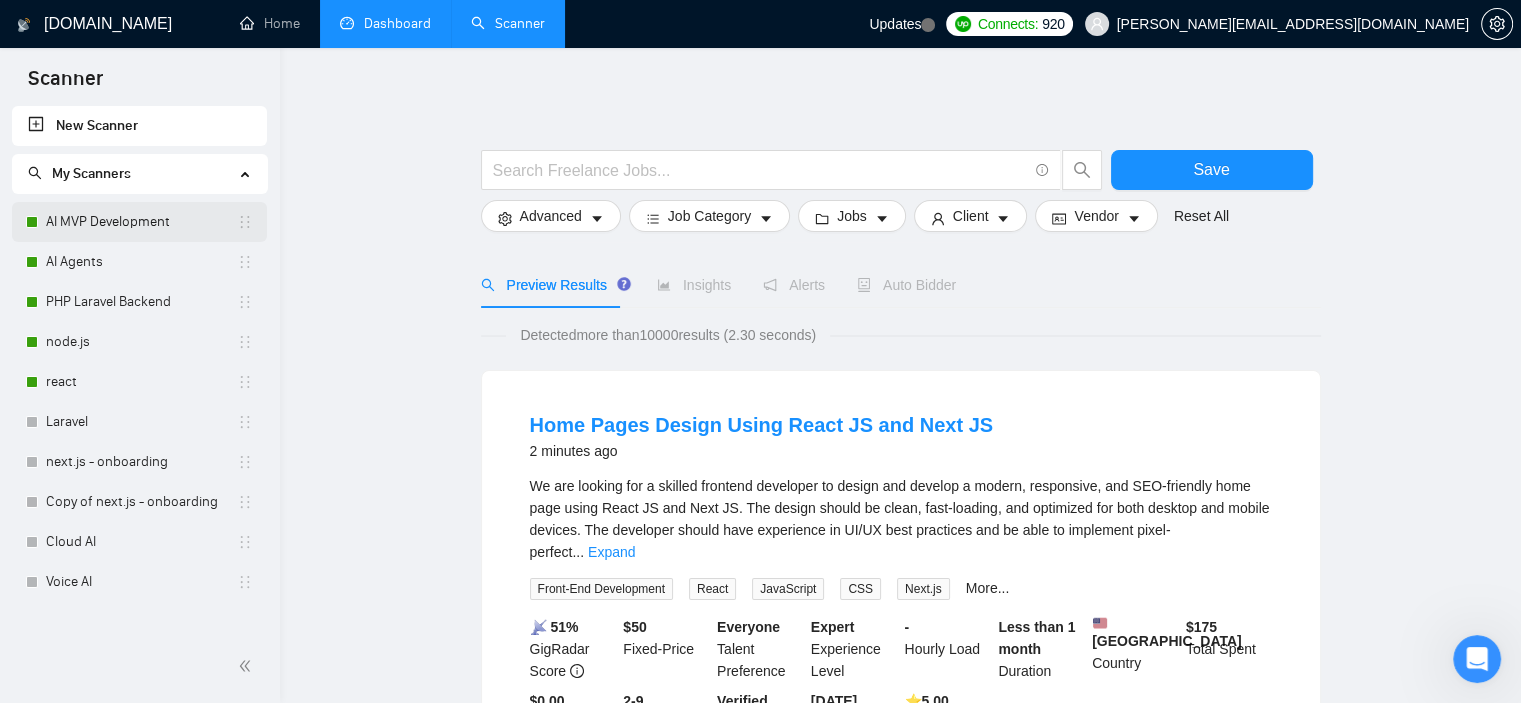 click on "AI MVP Development" at bounding box center [141, 222] 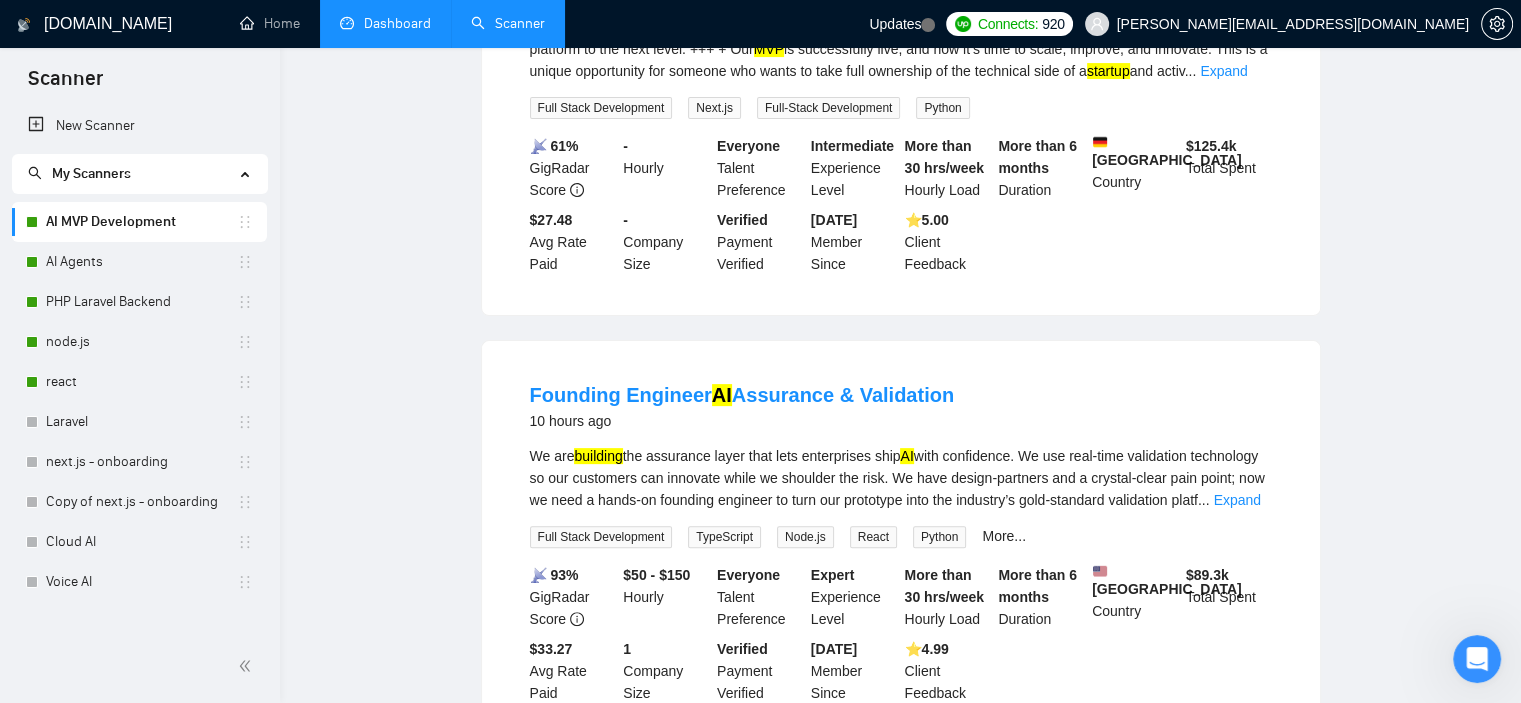 scroll, scrollTop: 0, scrollLeft: 0, axis: both 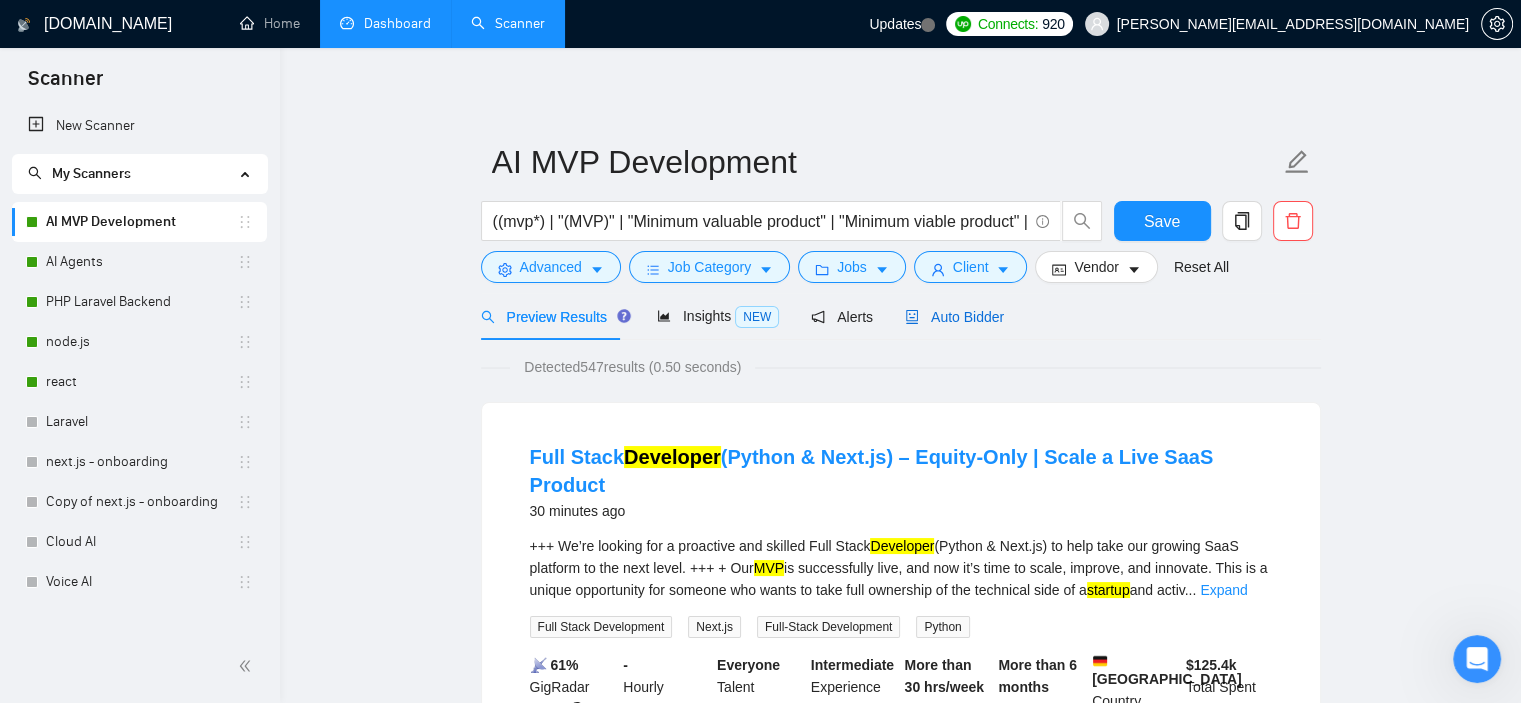 click on "Auto Bidder" at bounding box center (954, 317) 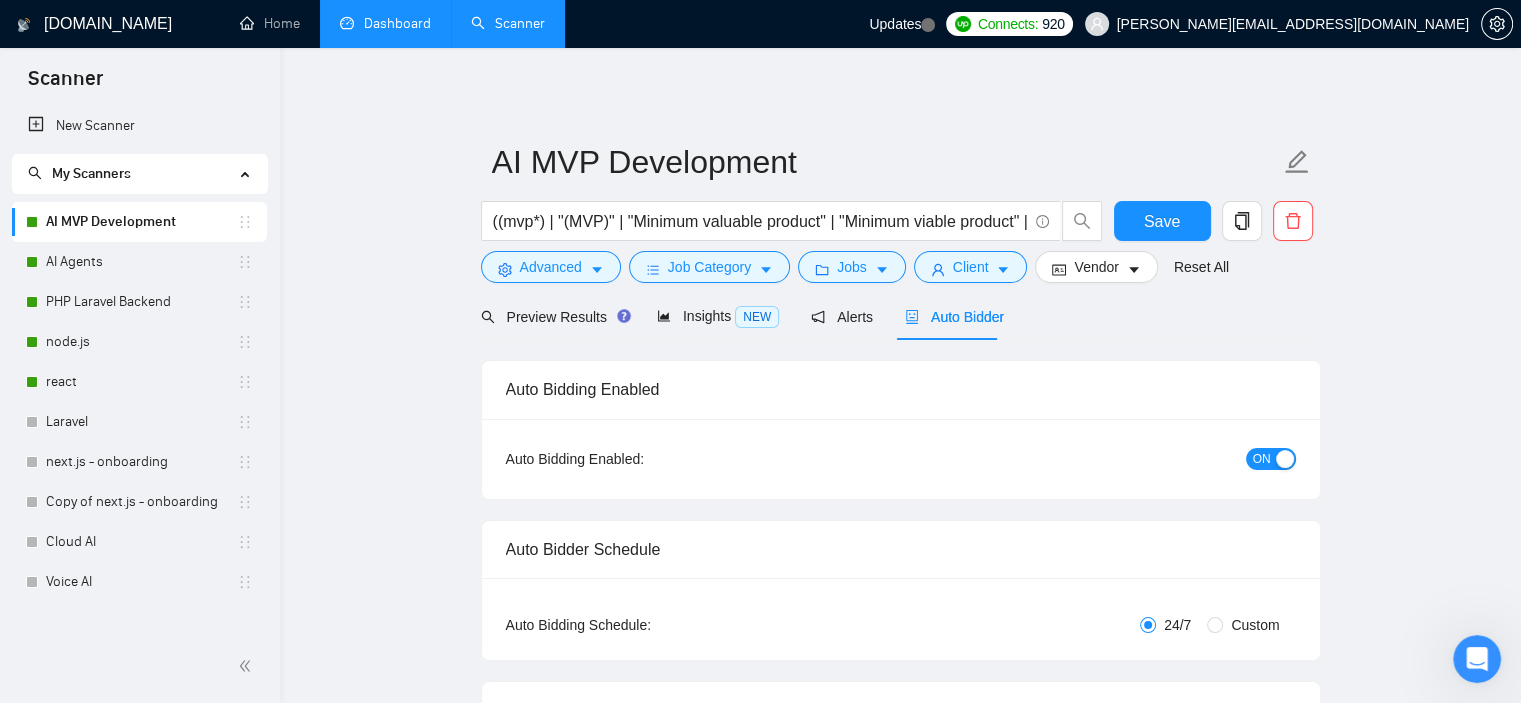 type 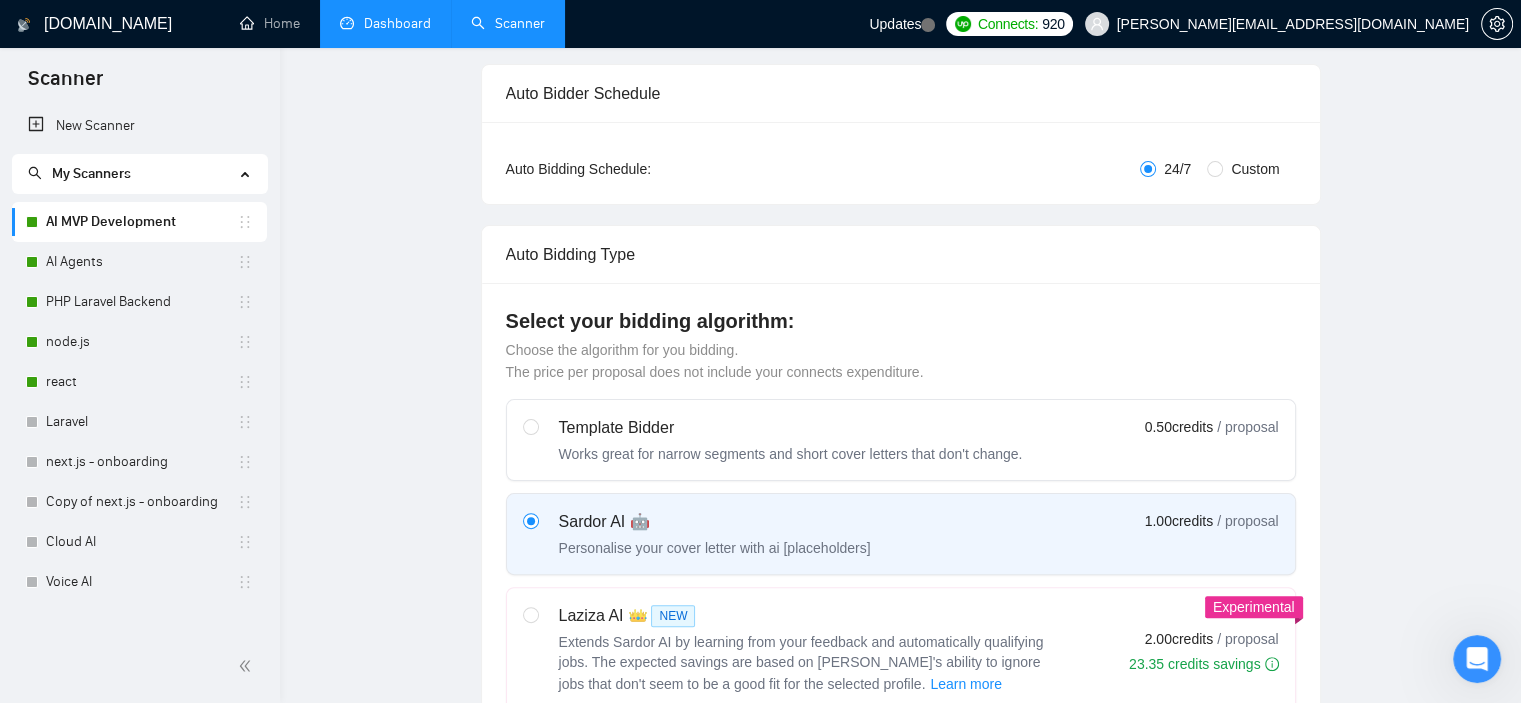 type 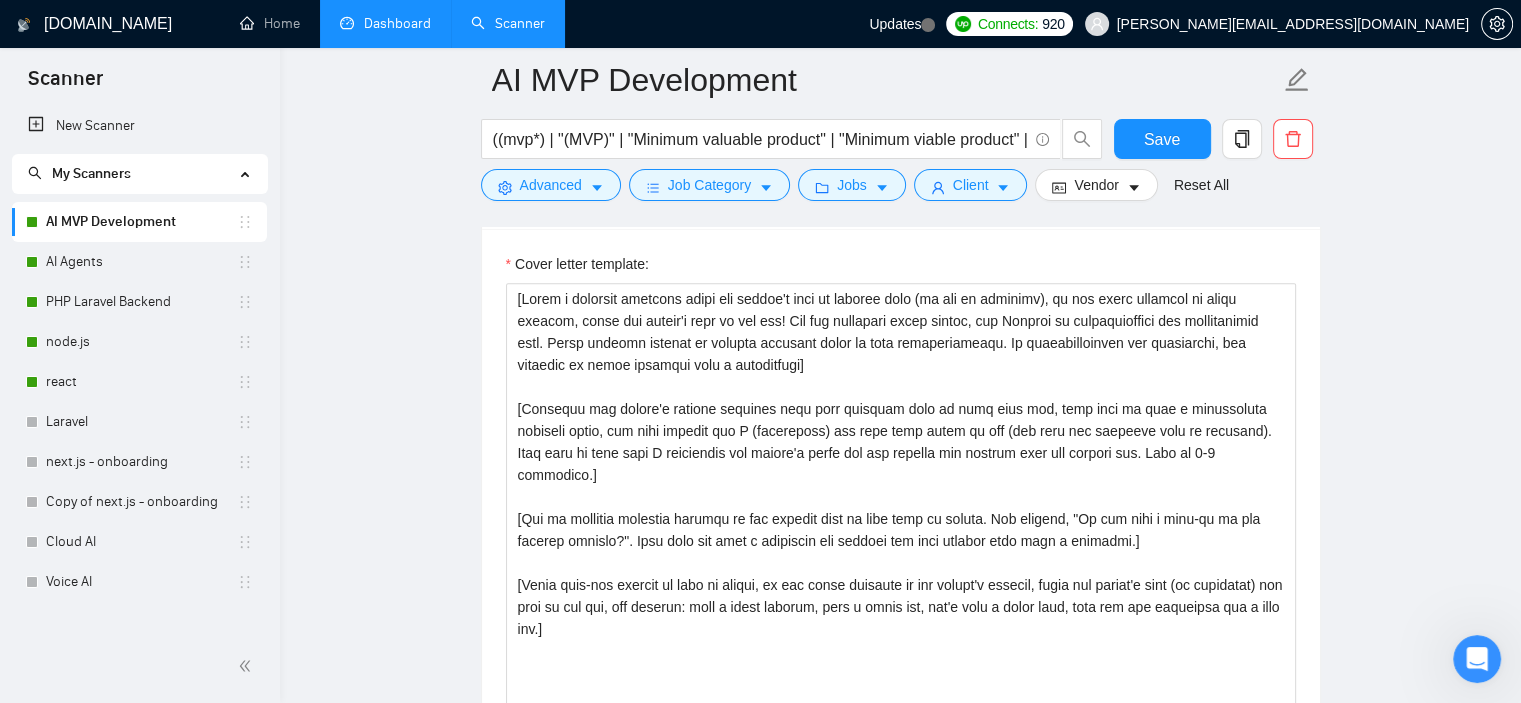 scroll, scrollTop: 1359, scrollLeft: 0, axis: vertical 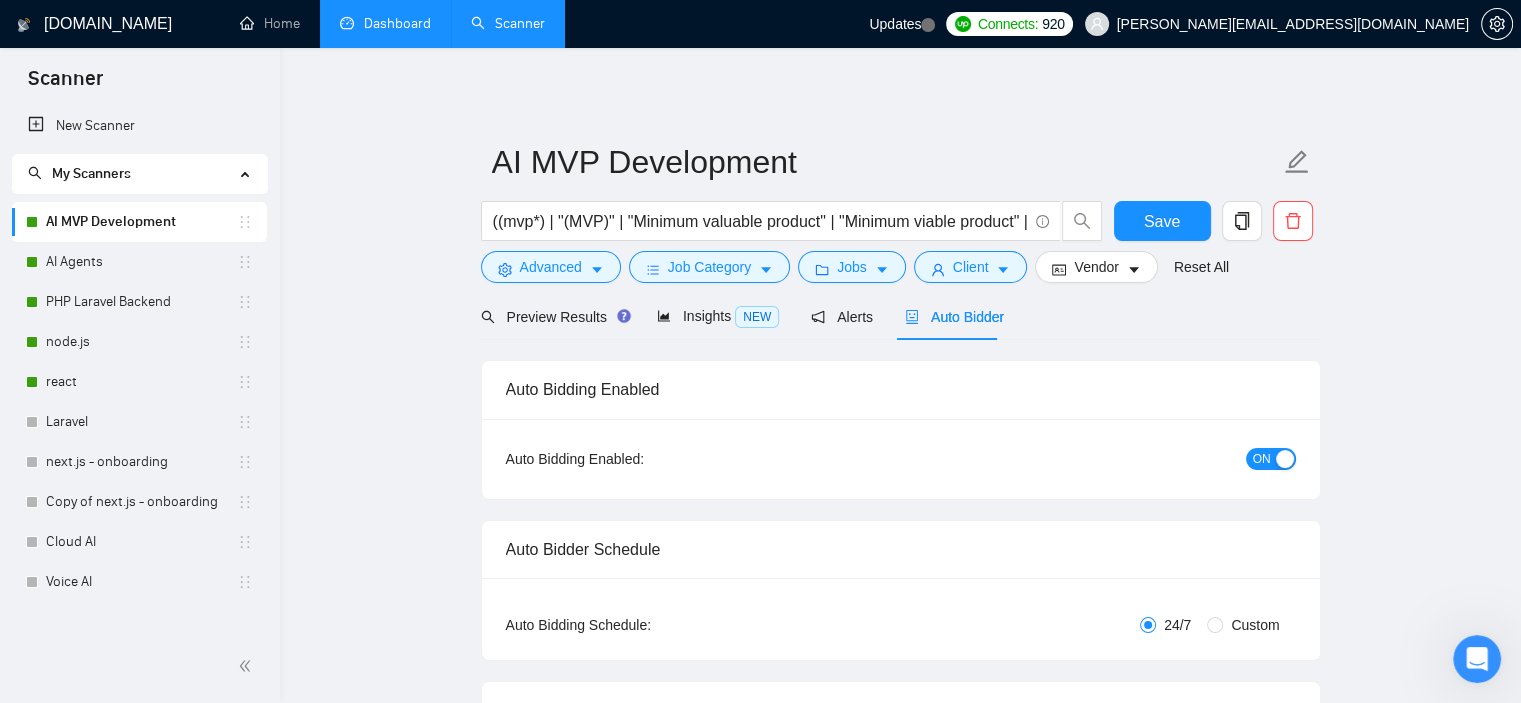 click on "GigRadar.io" at bounding box center (108, 24) 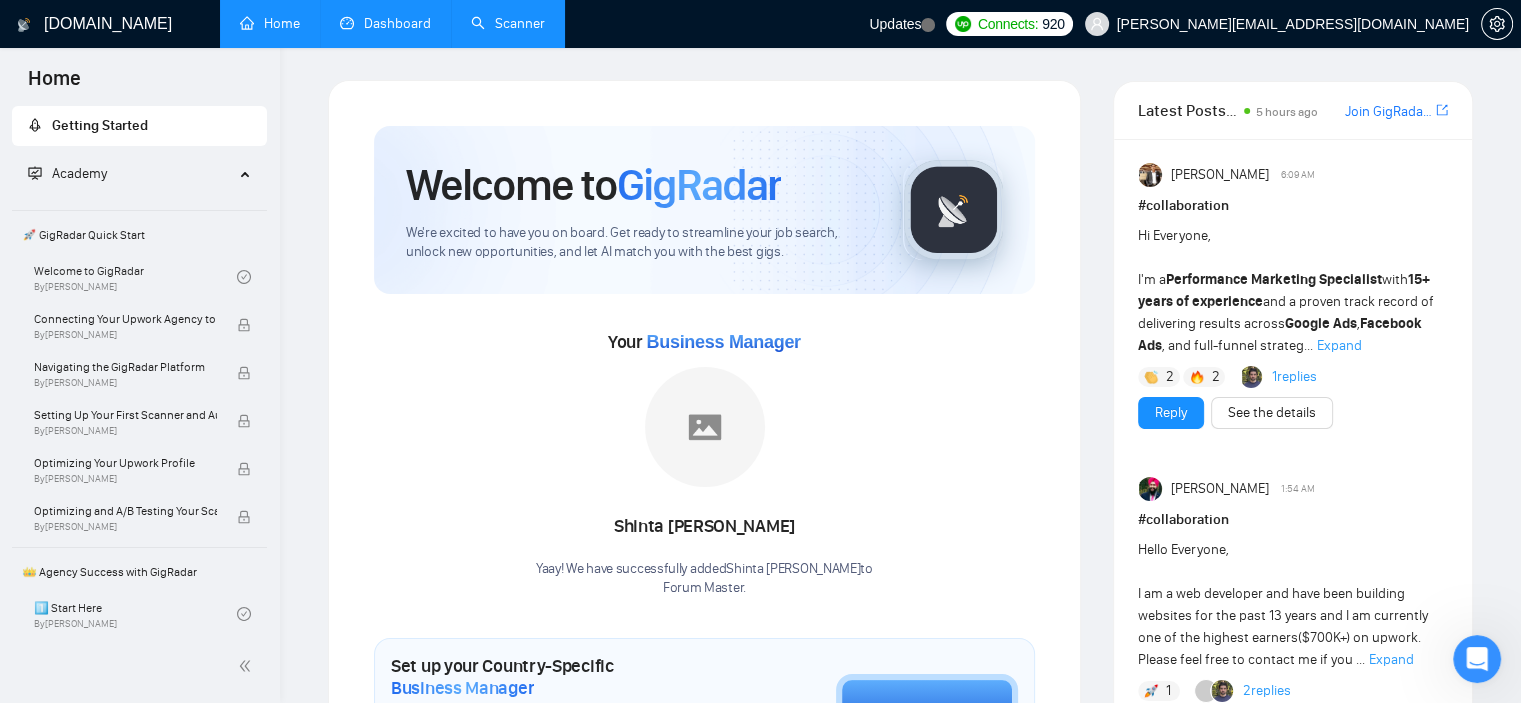 click on "GigRadar.io" at bounding box center [108, 24] 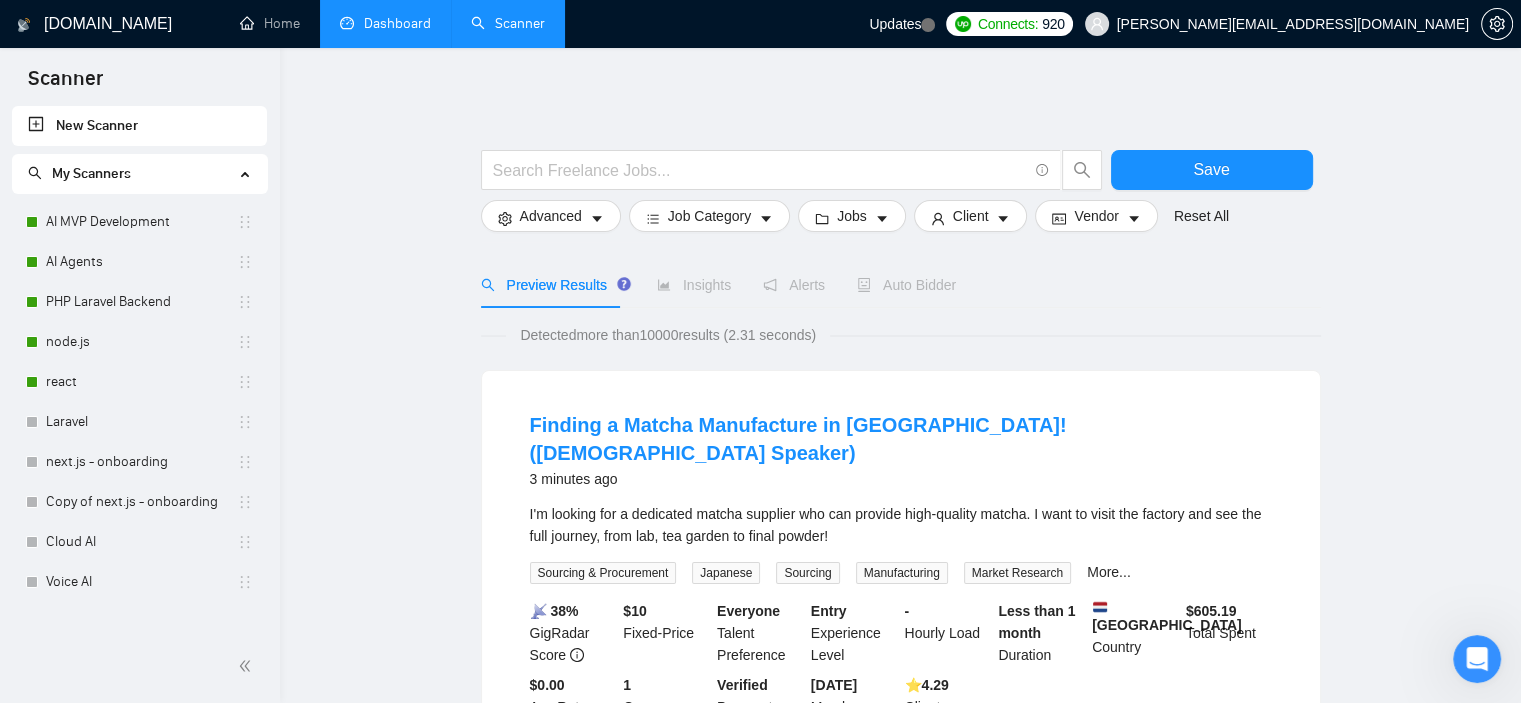 click on "Save Advanced   Job Category   Jobs   Client   Vendor   Reset All Preview Results Insights Alerts Auto Bidder Detected  more than   10000  results   (2.31 seconds) Finding a Matcha Manufacture in Japan! (Japanese Speaker) 3 minutes ago I'm looking for a dedicated matcha supplier who can provide high-quality matcha.
I want to visit the factory and see the full journey,  from lab, tea garden to final powder! Sourcing & Procurement Japanese Sourcing Manufacturing Market Research More... 📡   38% GigRadar Score   $ 10 Fixed-Price Everyone Talent Preference Entry Experience Level - Hourly Load Less than 1 month Duration   Netherlands Country $ 605.19 Total Spent $0.00 Avg Rate Paid 1 Company Size Verified Payment Verified Nov, 2022 Member Since ⭐️  4.29 Client Feedback 3D Design, Website Development & Logo Creation Services. 3 minutes ago ... Expand 3D Animation Graphic Design Logo Design Web Design Adobe Illustrator 📡   52% GigRadar Score   $ 2000 Fixed-Price Everyone Talent Preference Intermediate -" at bounding box center (900, 1399) 